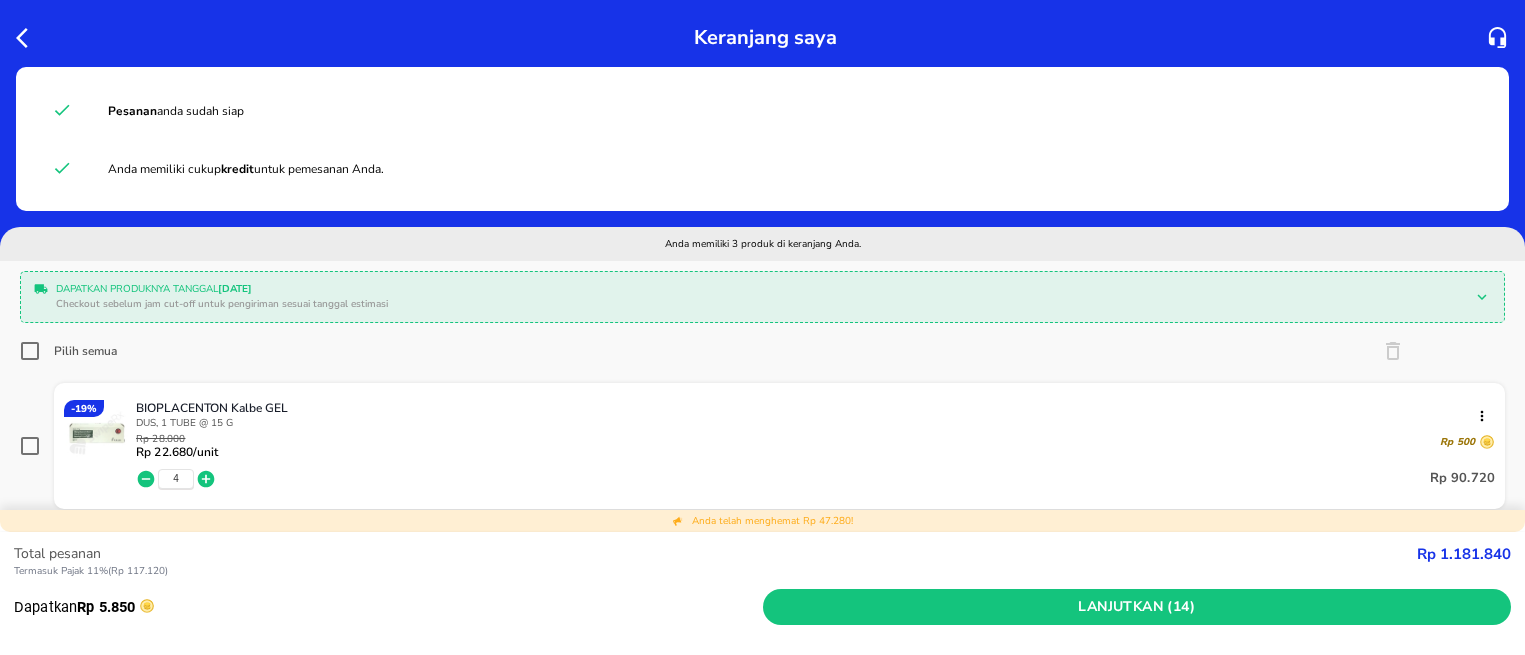 scroll, scrollTop: 0, scrollLeft: 0, axis: both 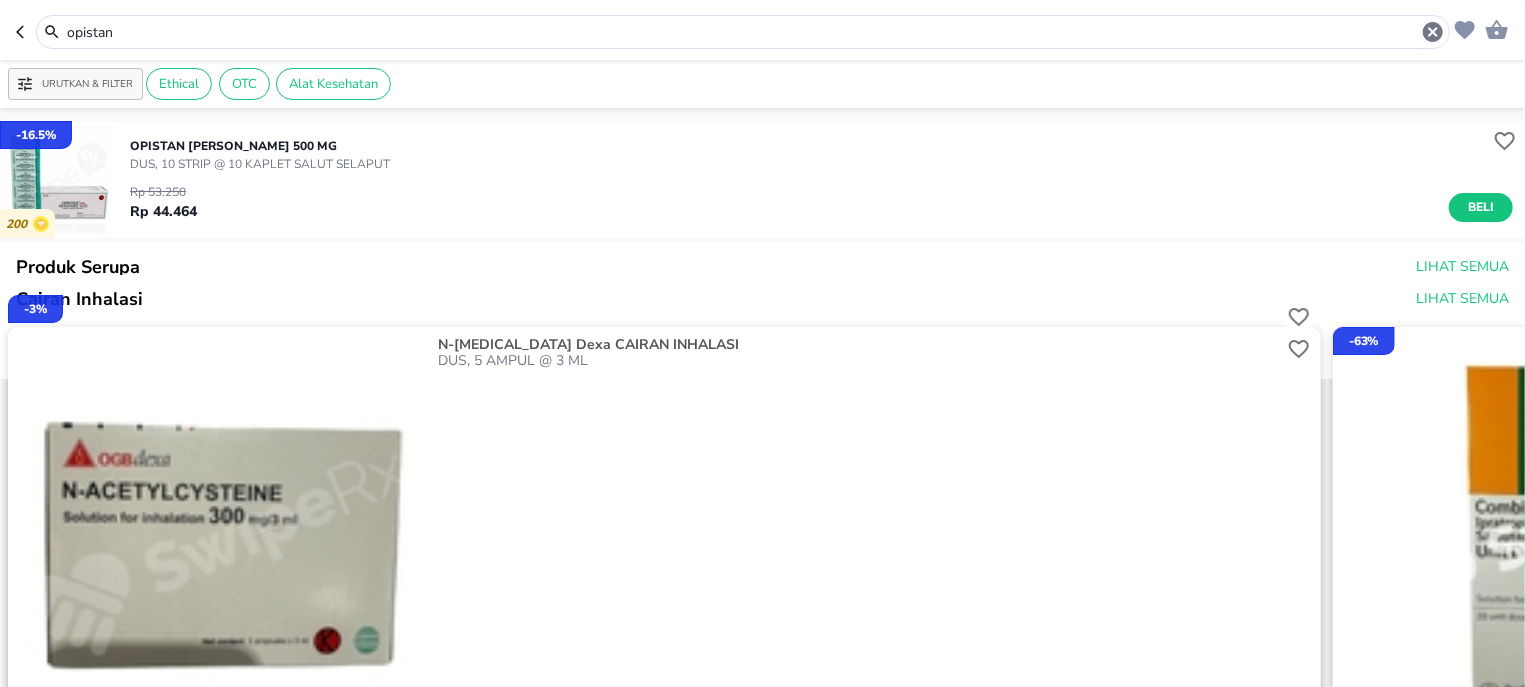 click on "OPISTAN Otto KAPLET 500 MG DUS, 10 STRIP @ 10 KAPLET SALUT SELAPUT Rp 53.250 Rp 44.464 Beli" at bounding box center (827, 179) 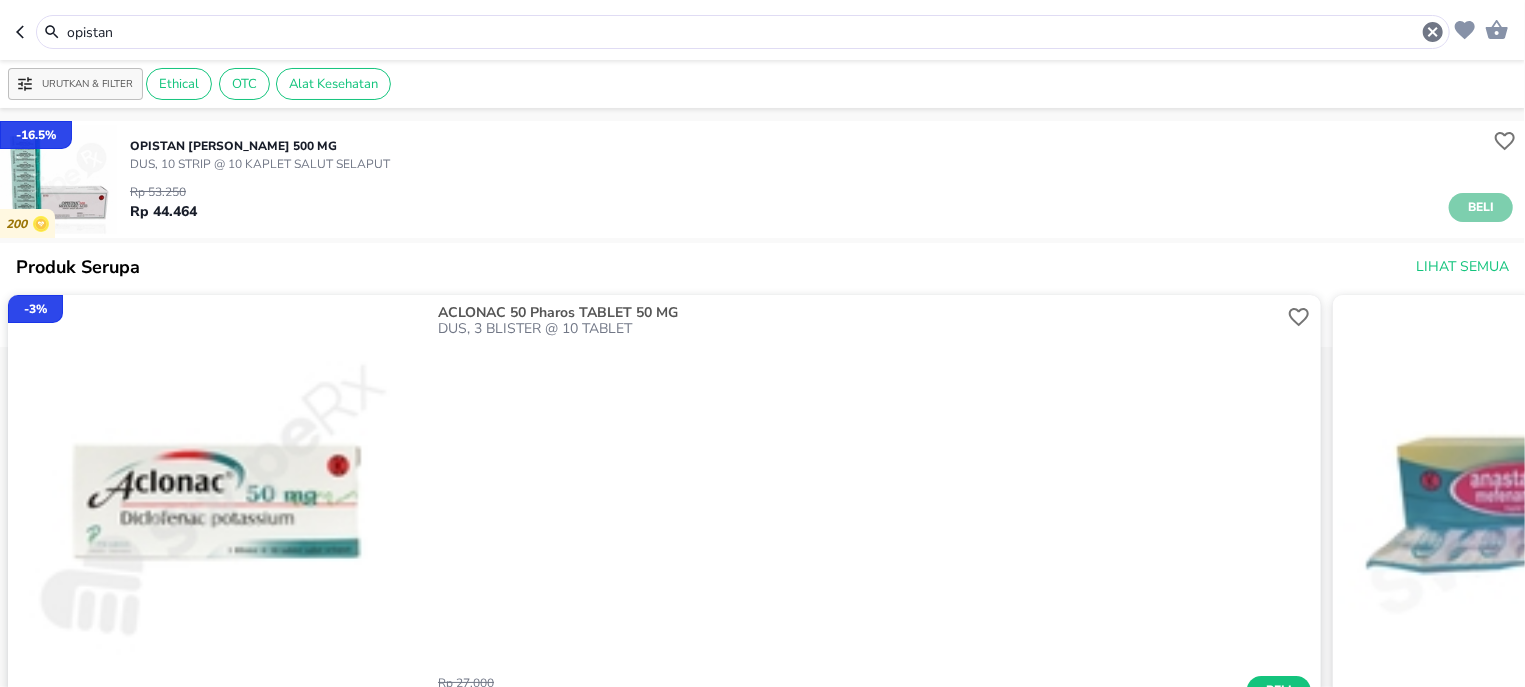 click on "Beli" at bounding box center [1481, 207] 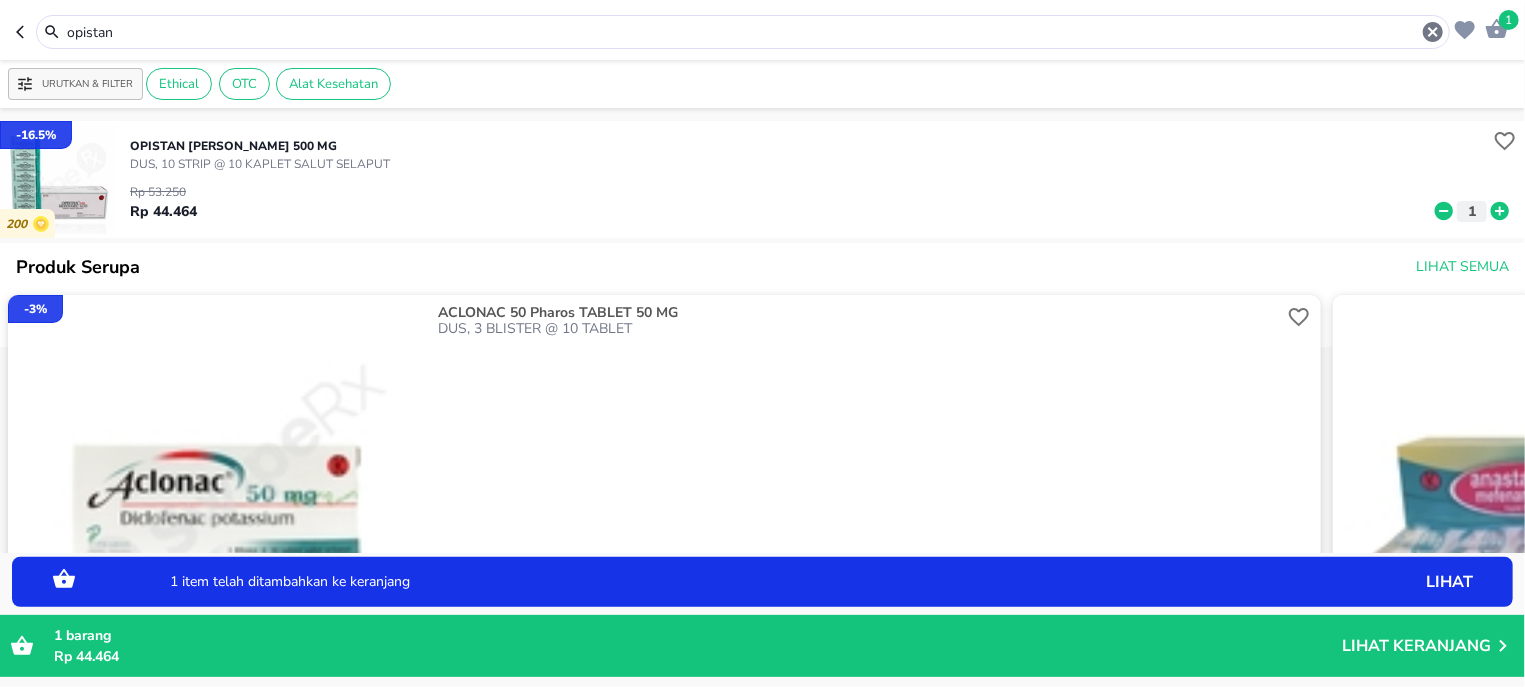 click 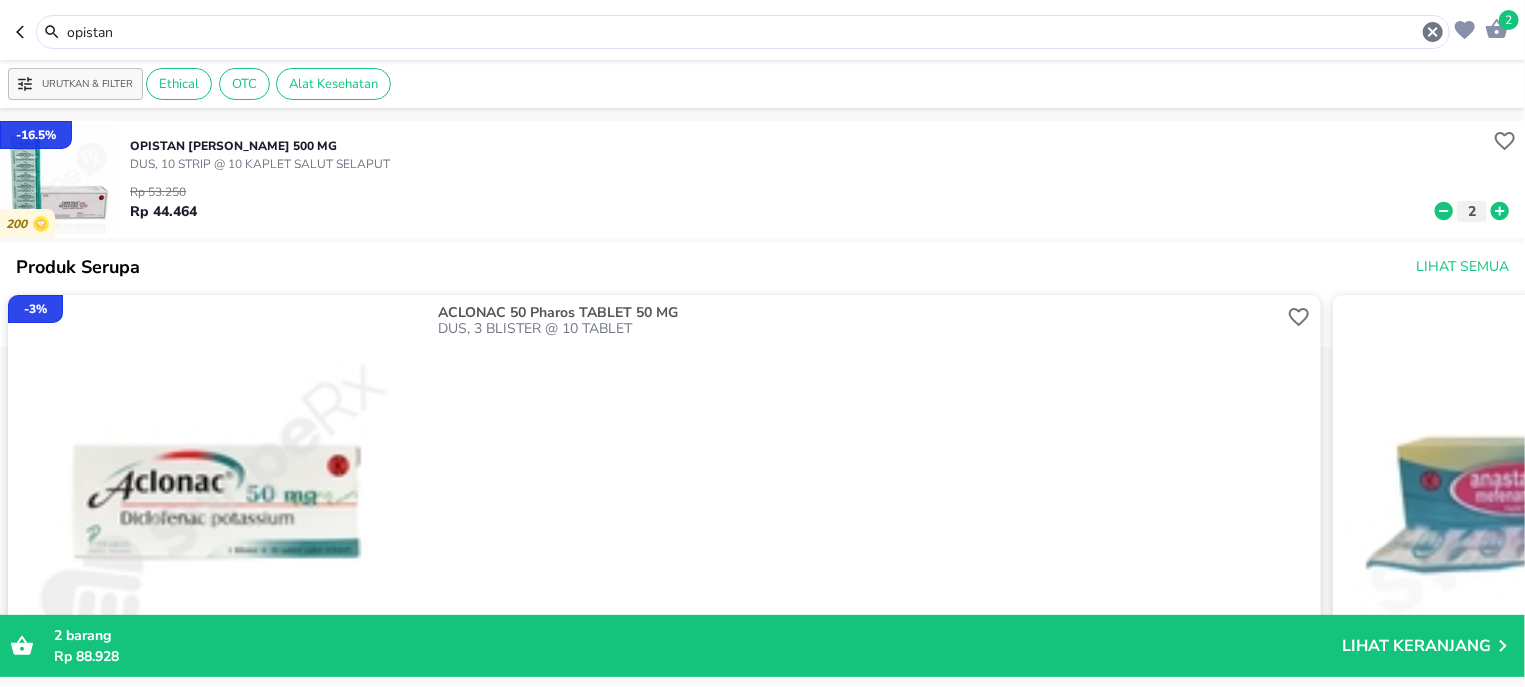 drag, startPoint x: 662, startPoint y: 45, endPoint x: 660, endPoint y: 29, distance: 16.124516 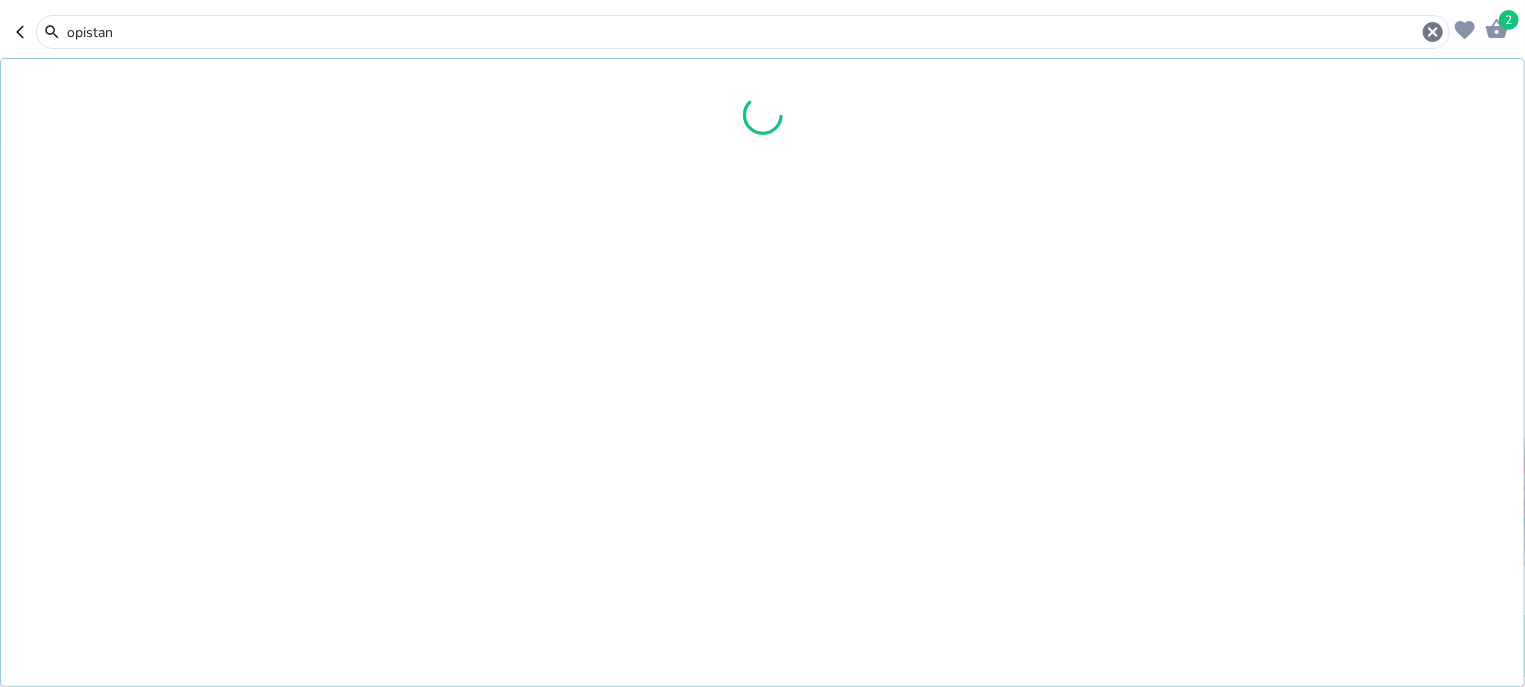 click on "opistan" at bounding box center (743, 32) 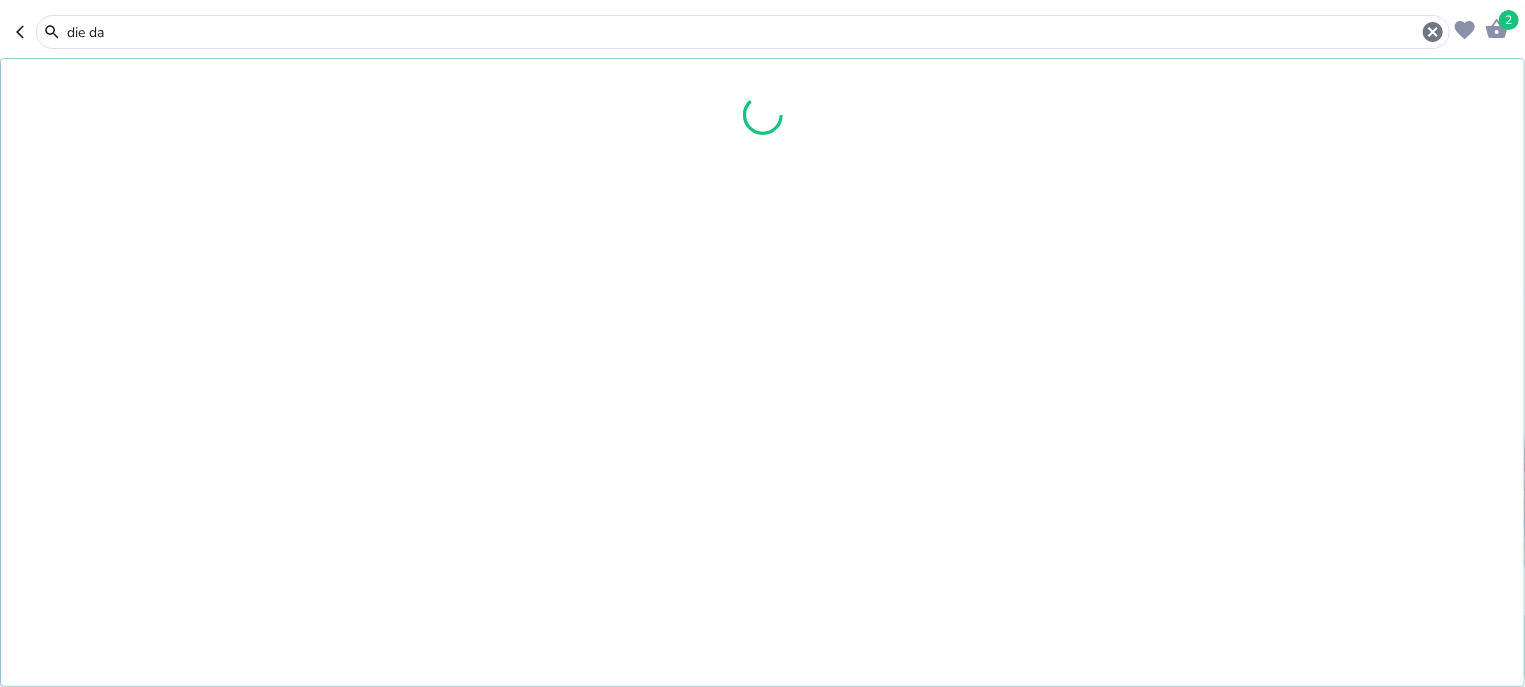 type on "die da" 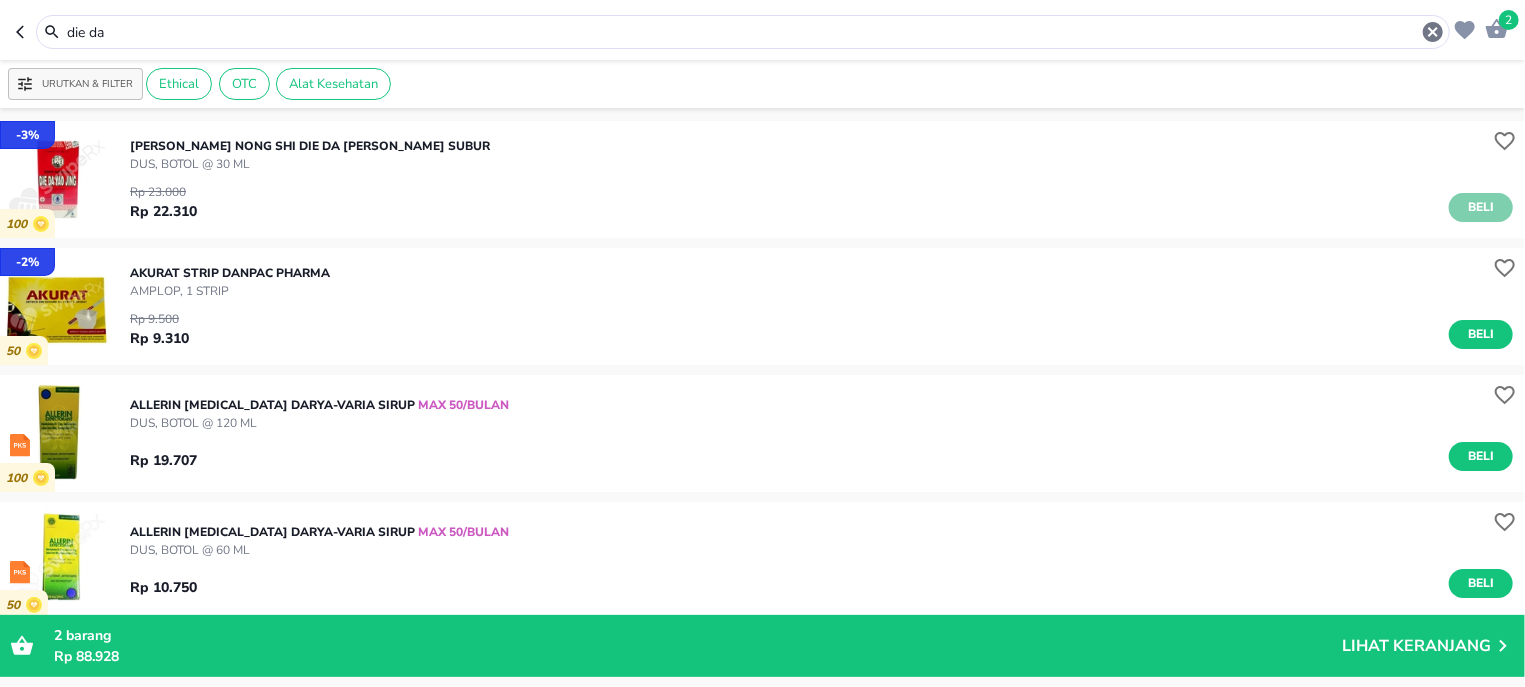 click on "Beli" at bounding box center (1481, 207) 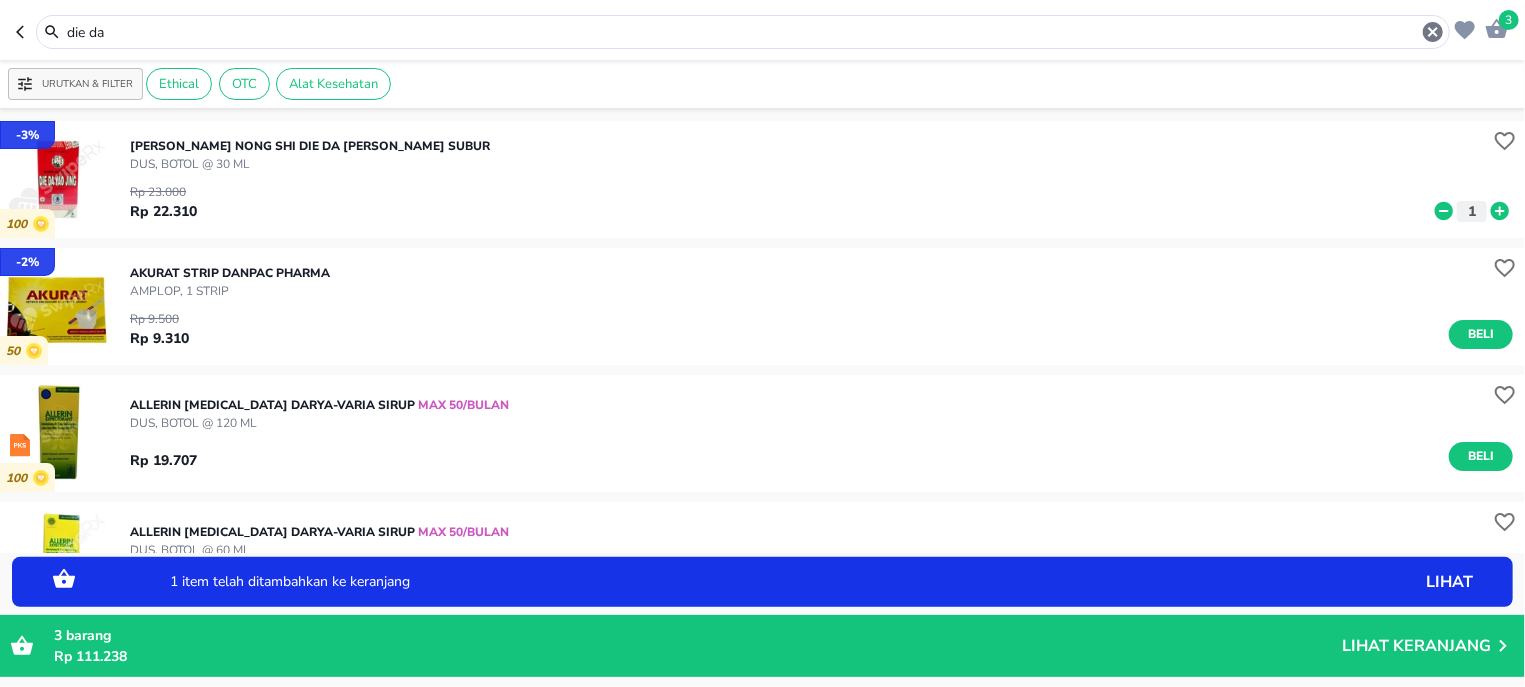 click 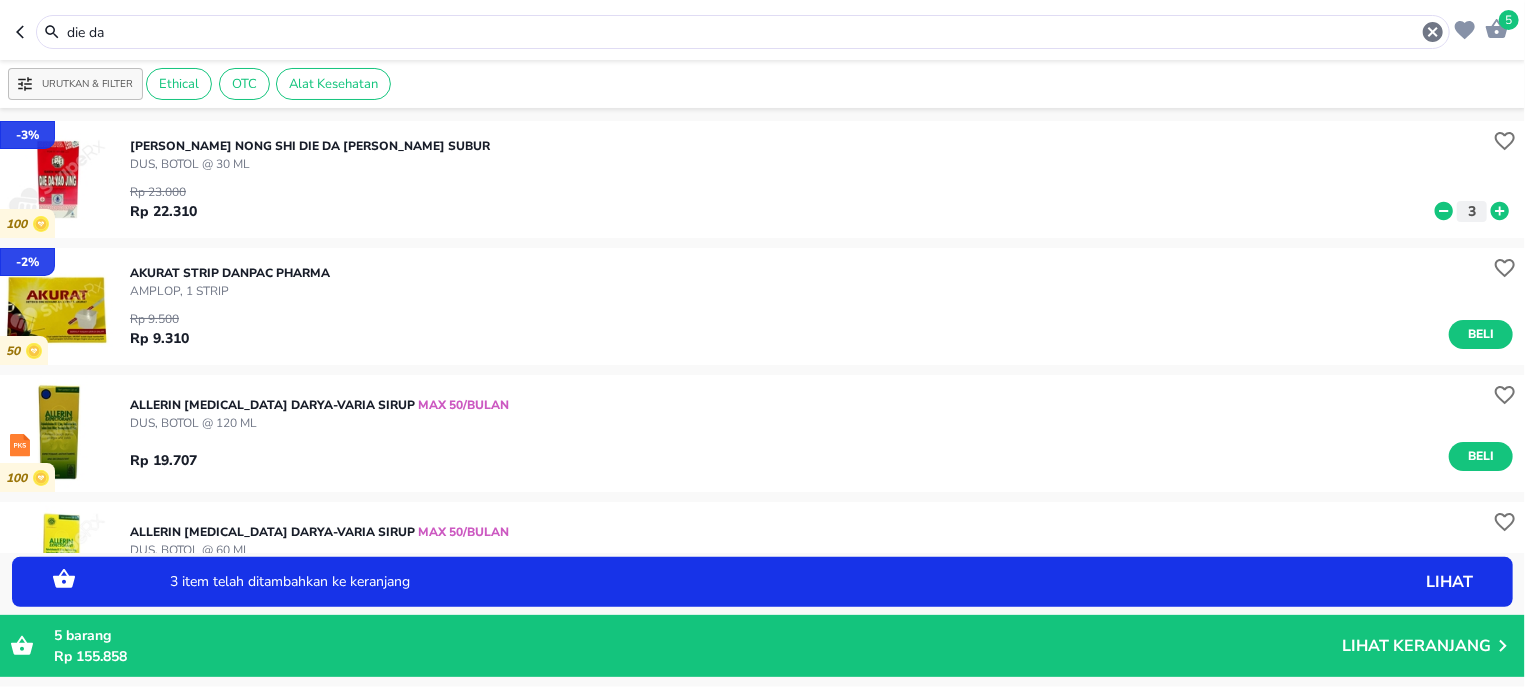 click 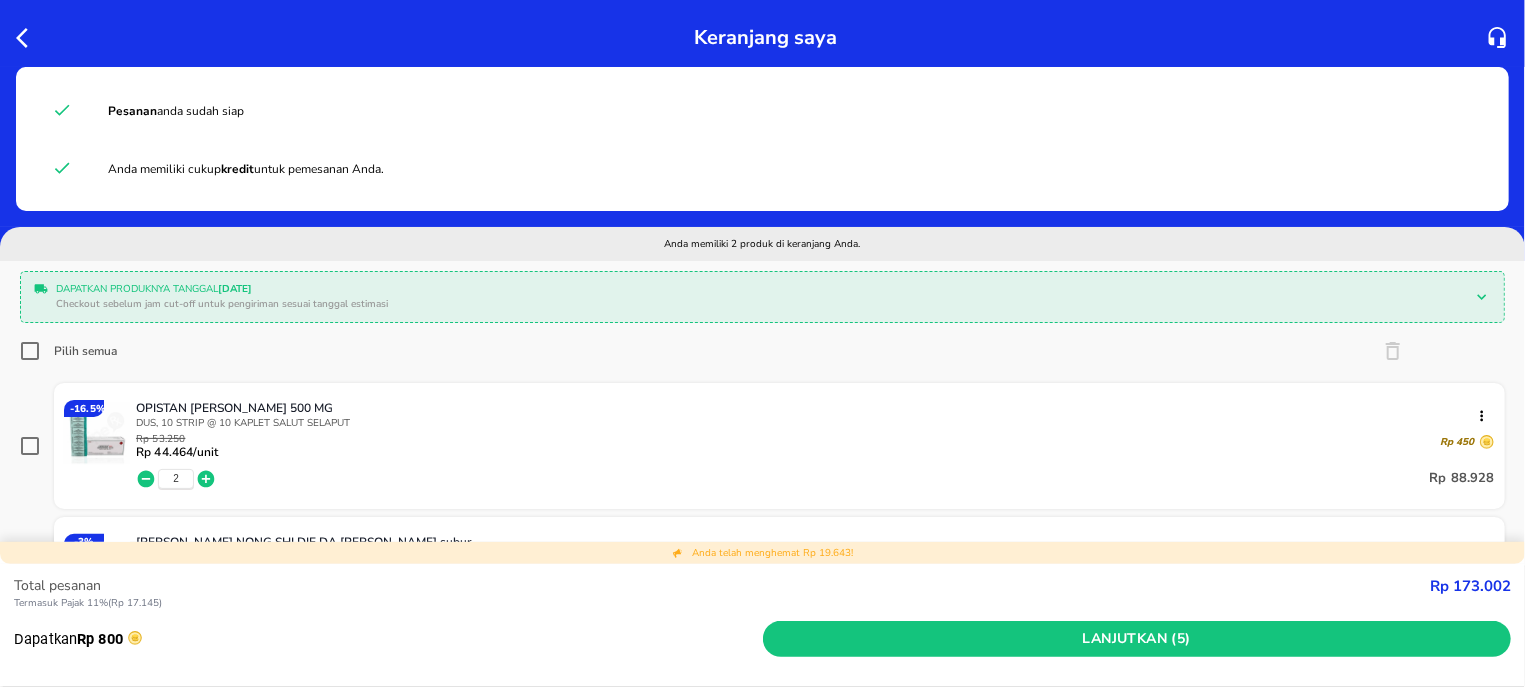 scroll, scrollTop: 255, scrollLeft: 0, axis: vertical 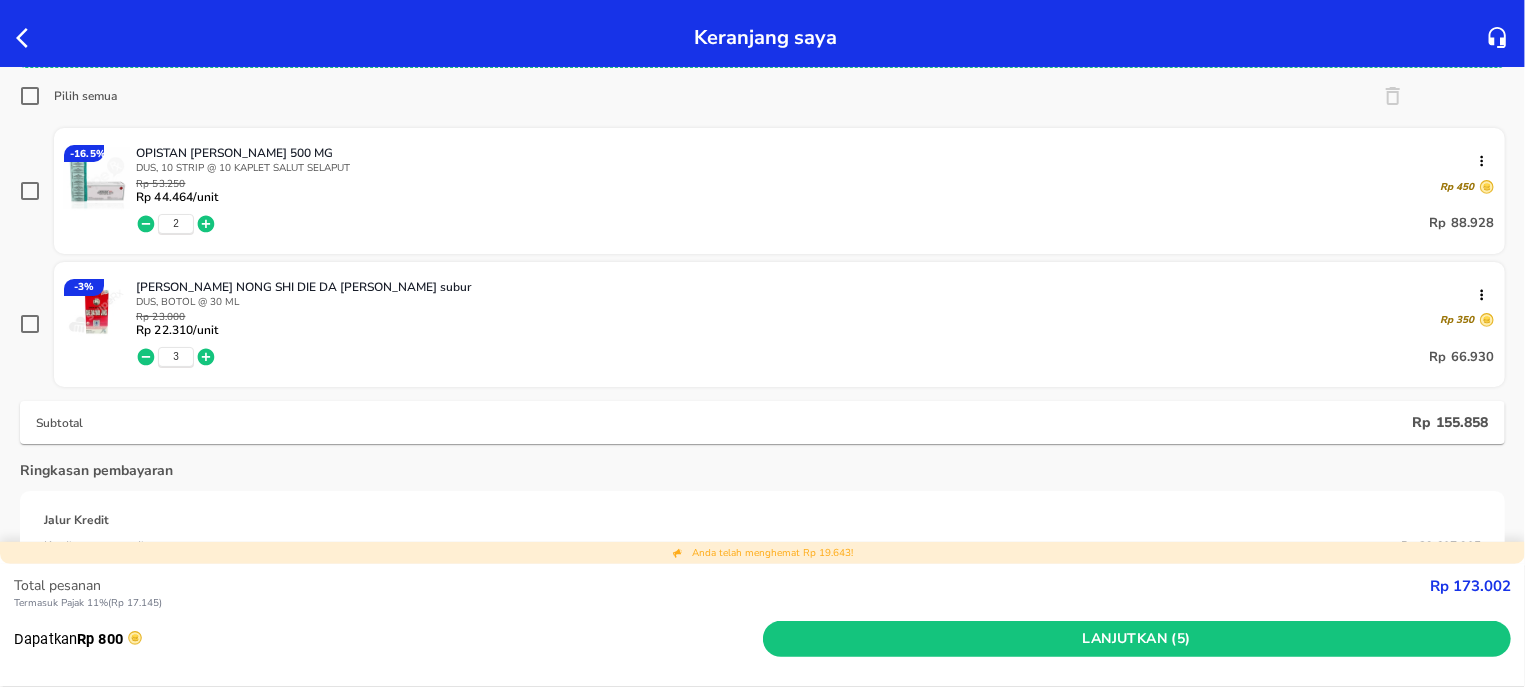 click on "Pilih semua" at bounding box center (30, 96) 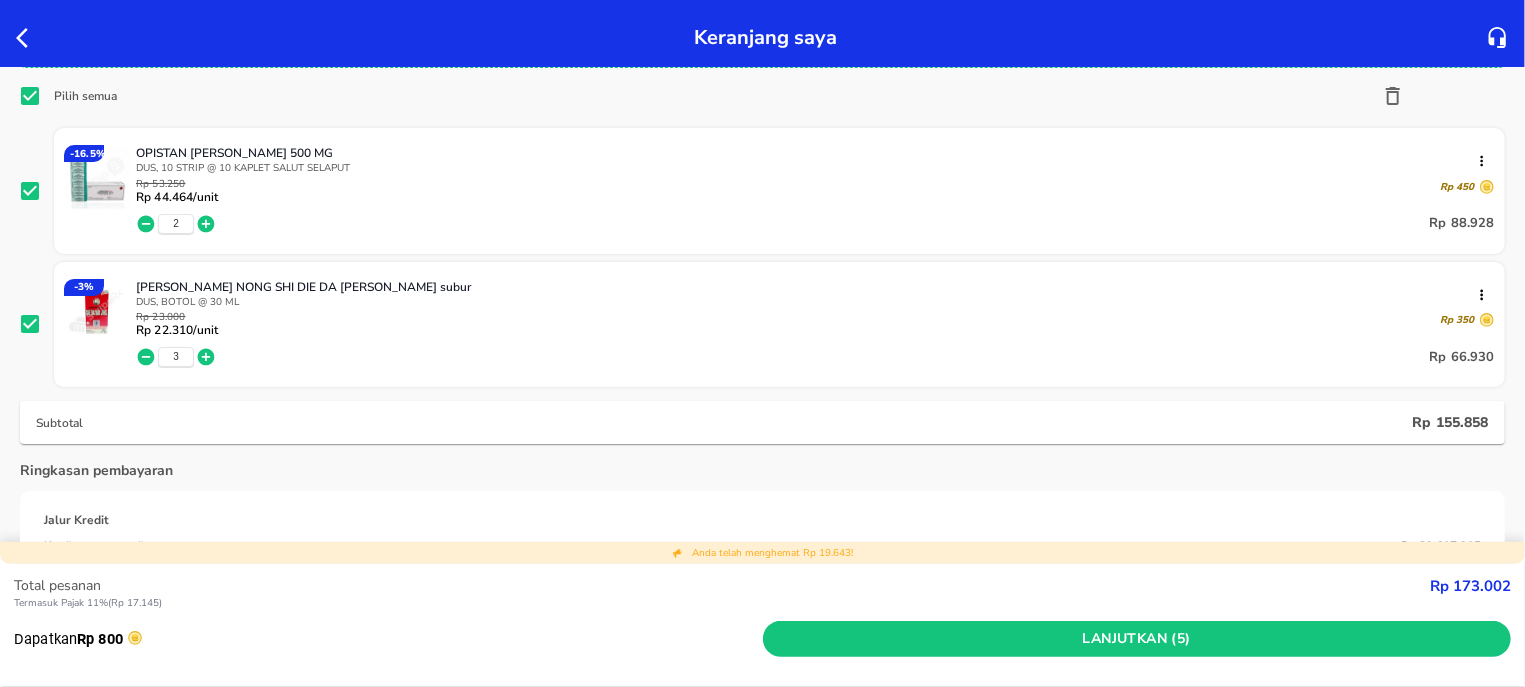checkbox on "true" 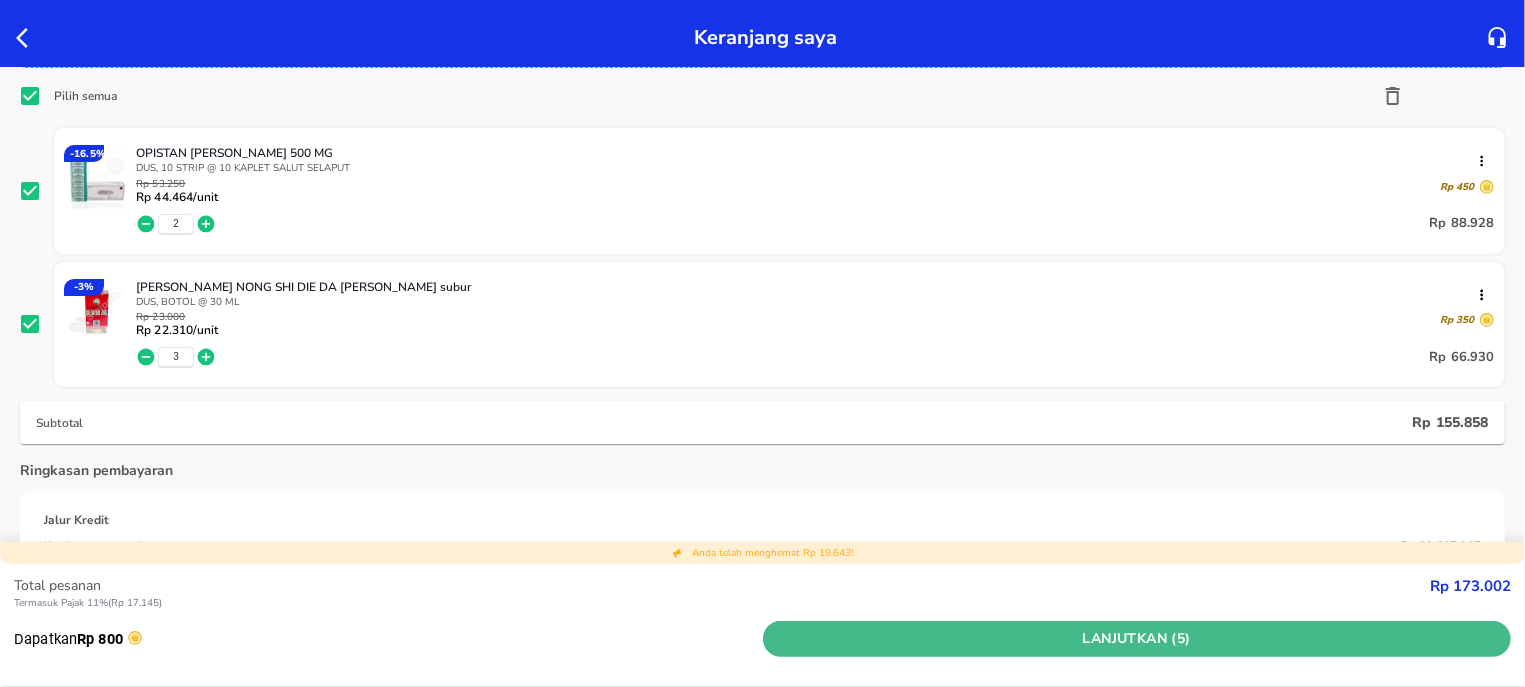 click on "Lanjutkan (5)" at bounding box center [1137, 639] 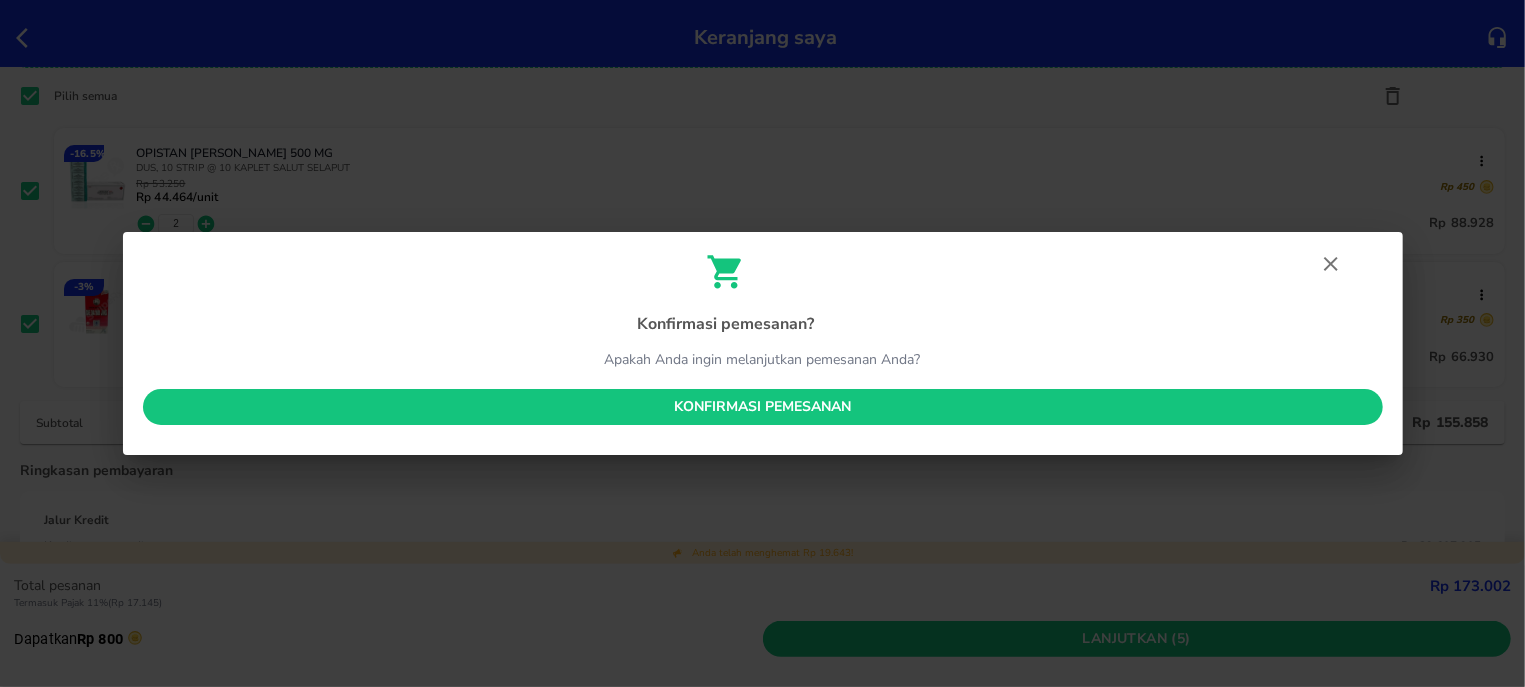 click on "Konfirmasi pemesanan" at bounding box center [763, 407] 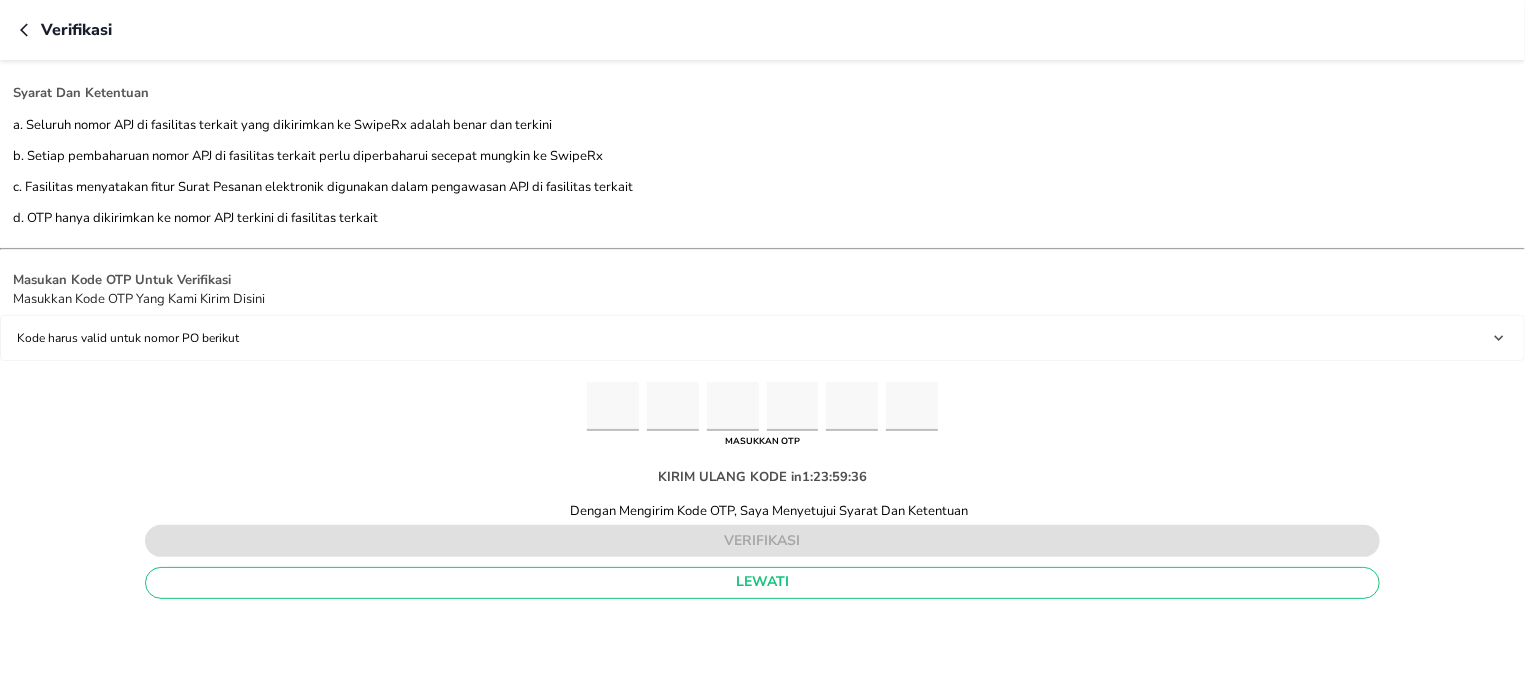 click at bounding box center [613, 406] 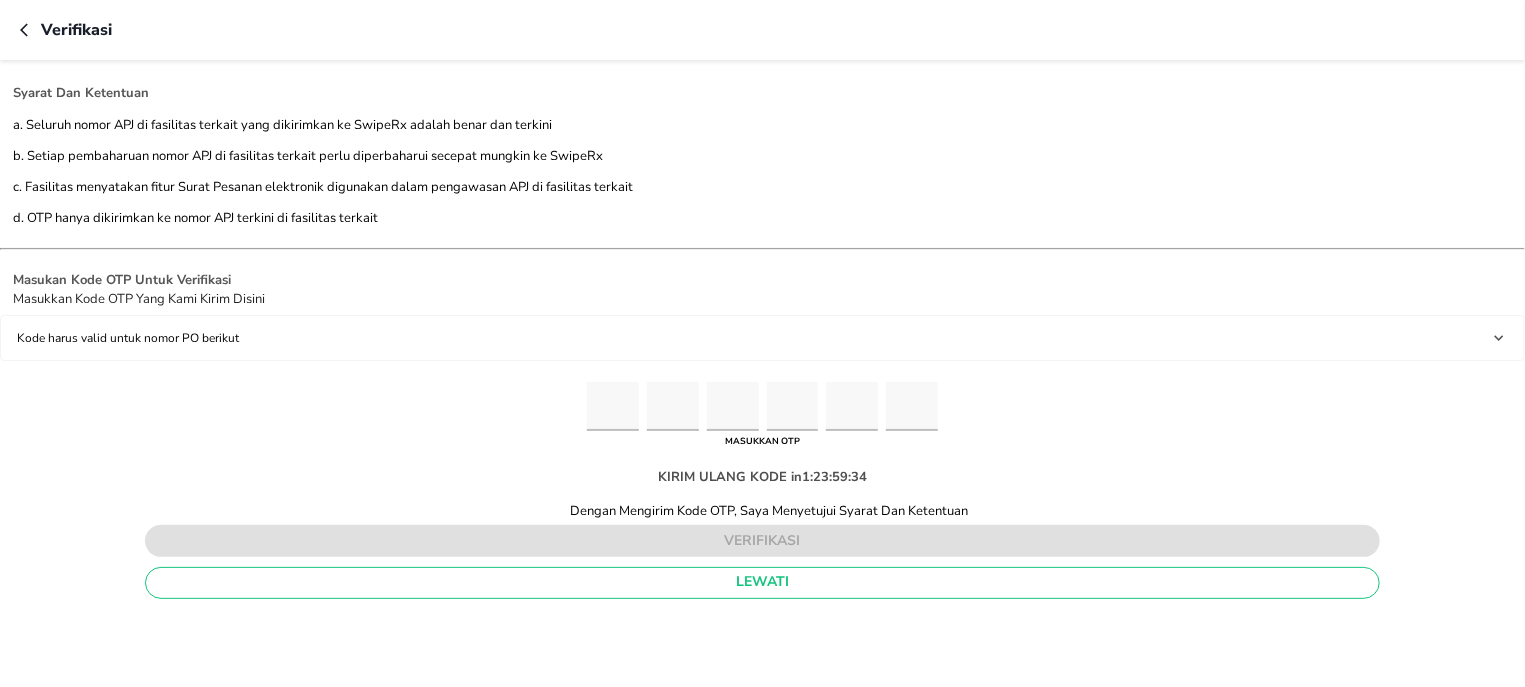 type on "3" 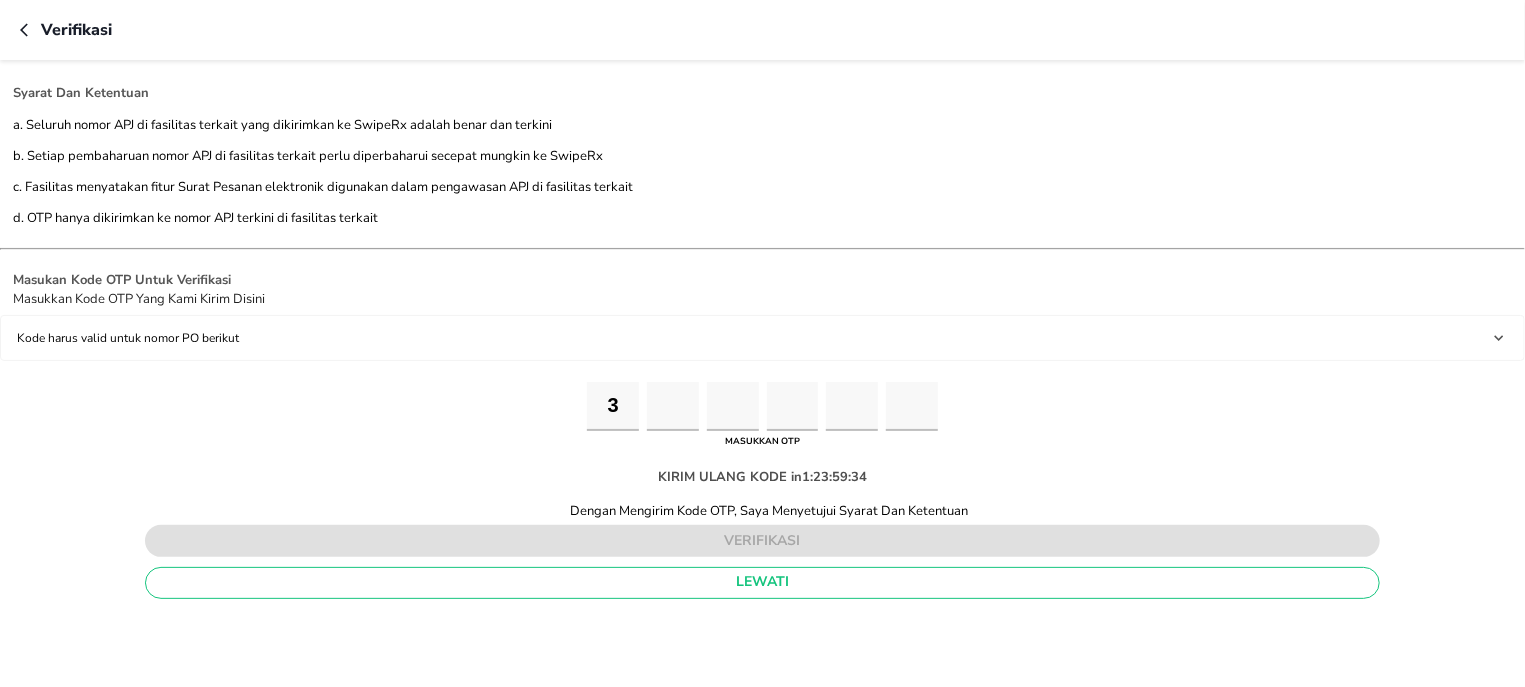 type on "5" 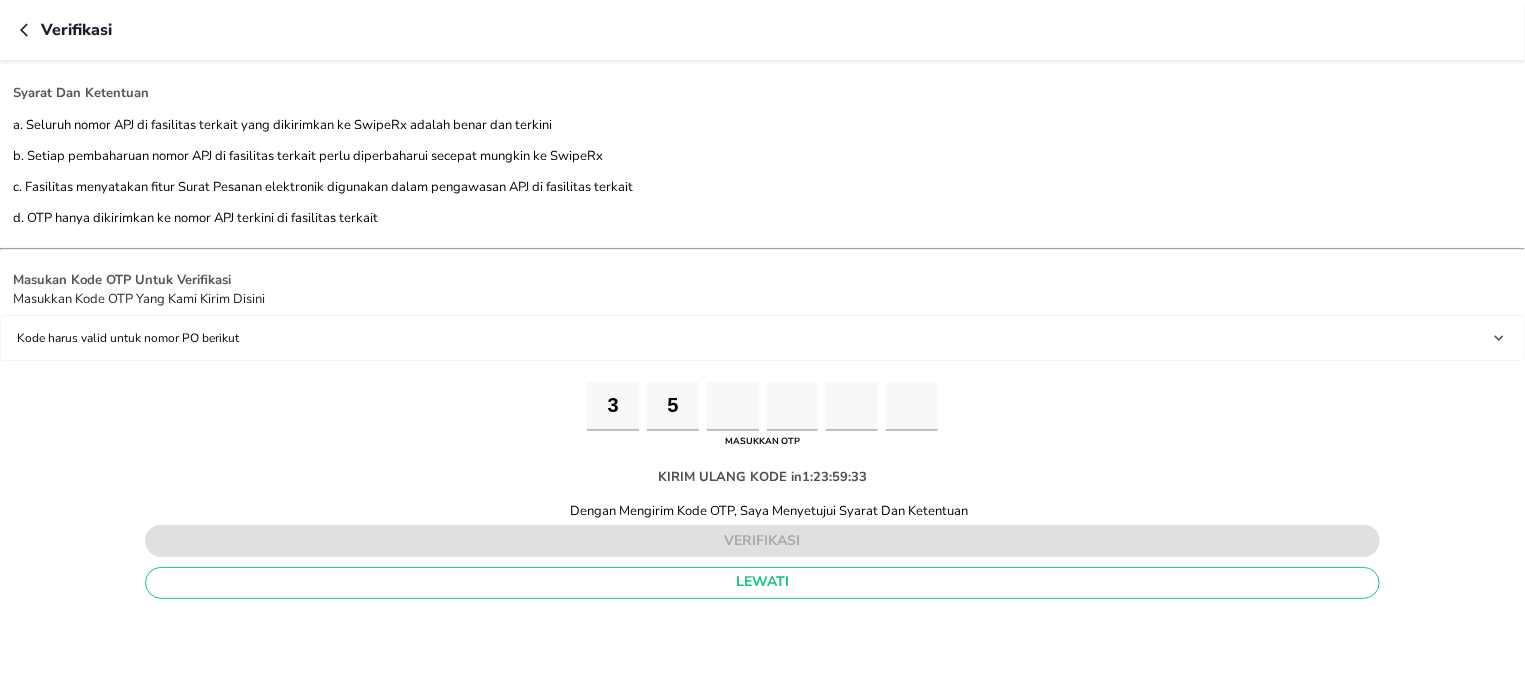 type on "7" 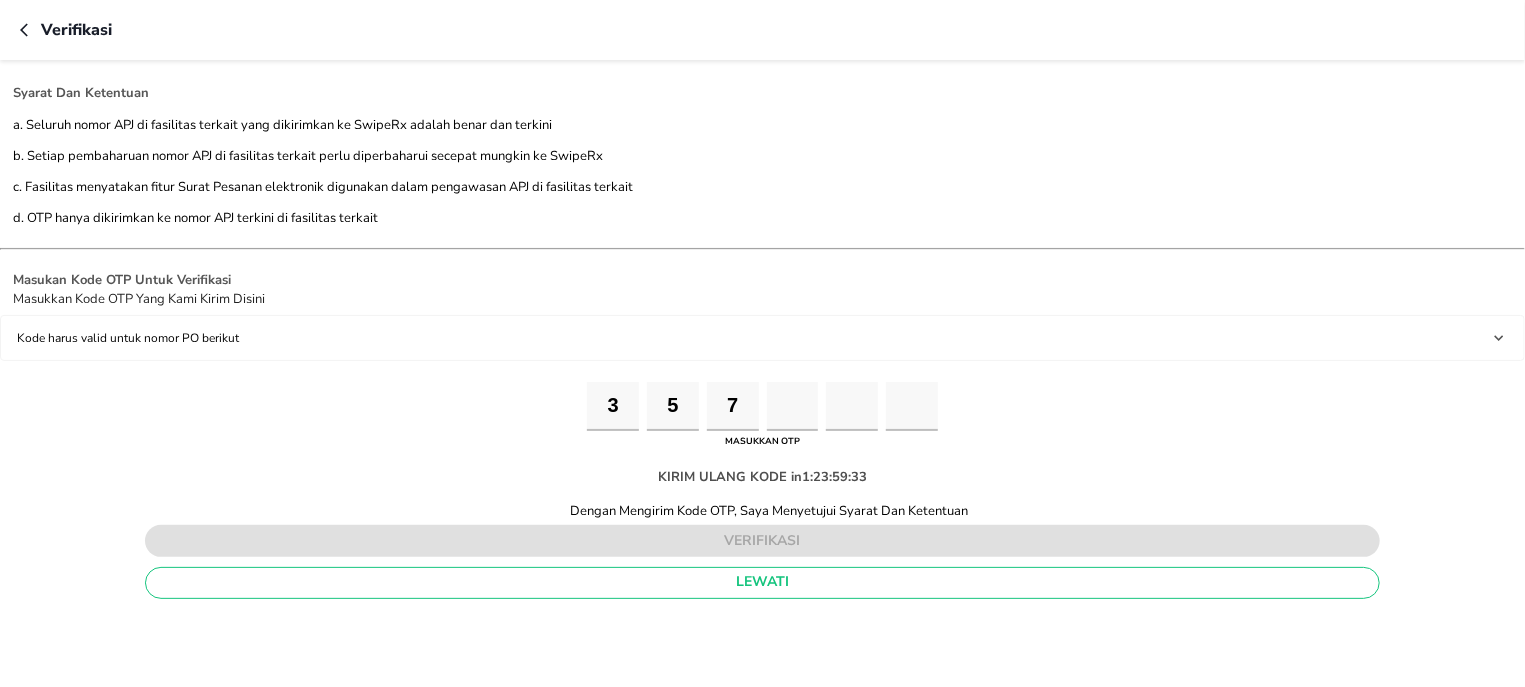 type on "7" 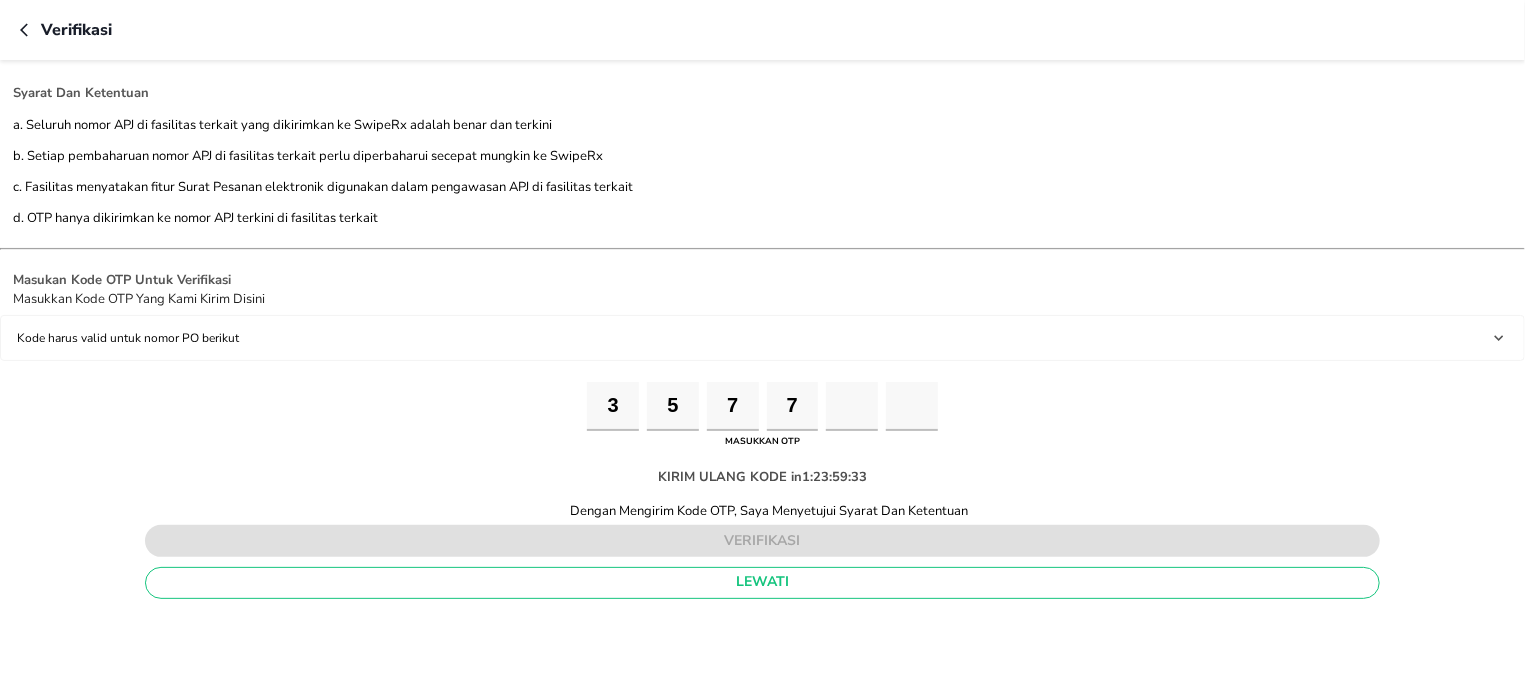 type on "7" 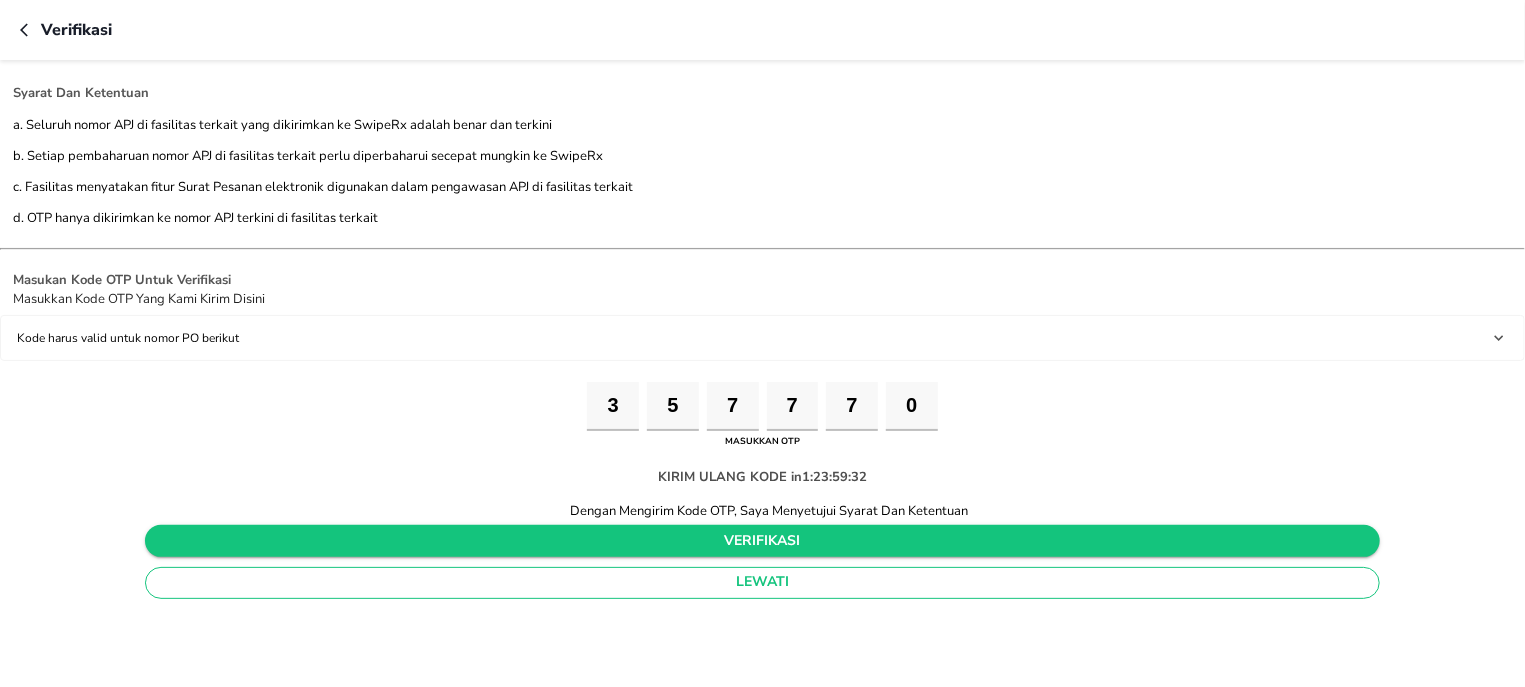 type on "0" 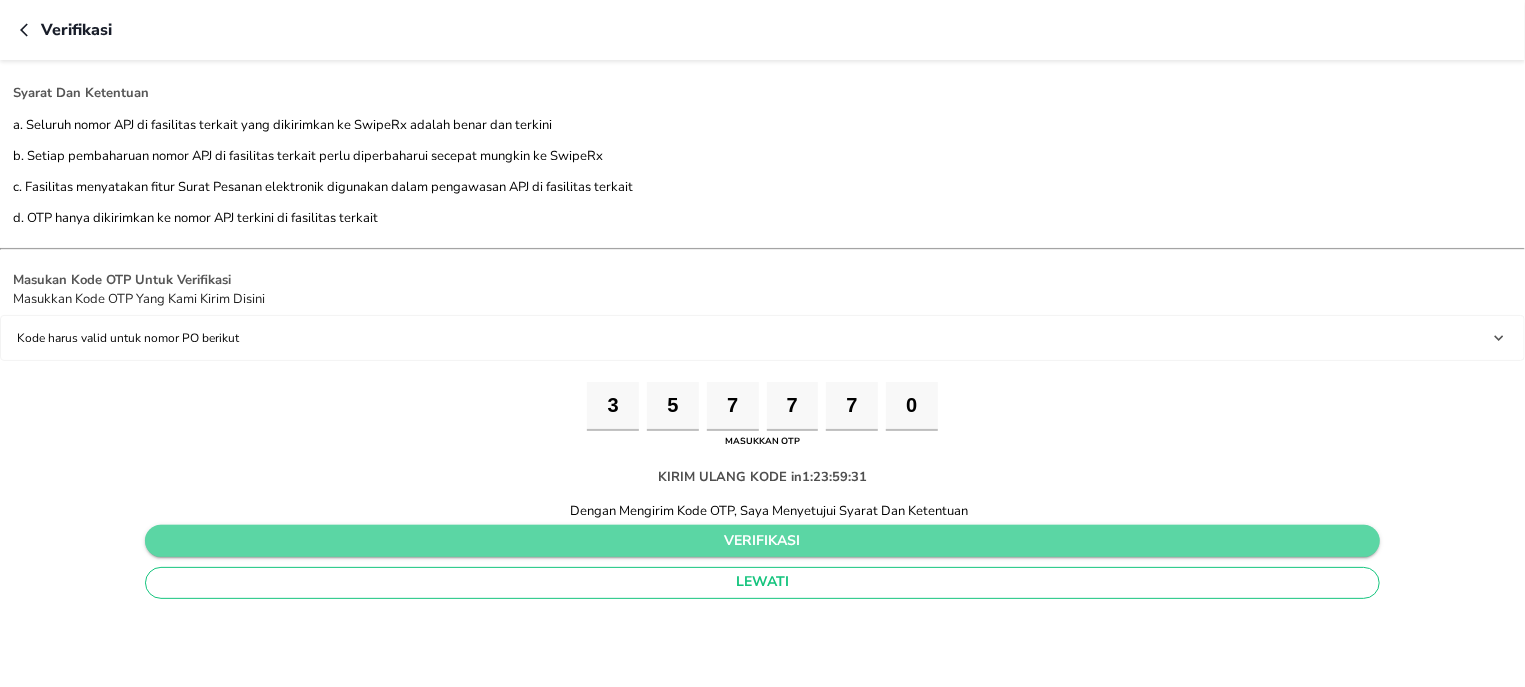 click on "verifikasi" at bounding box center [762, 541] 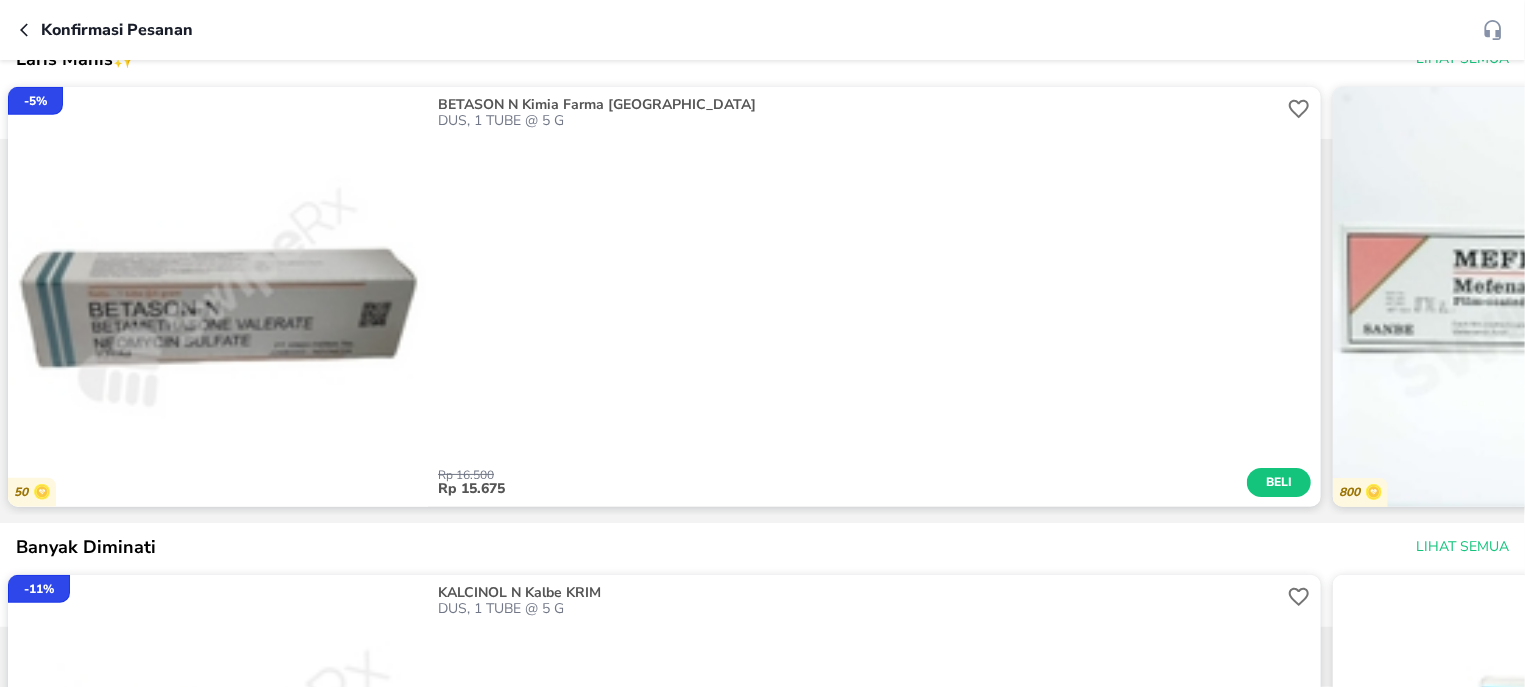 scroll, scrollTop: 0, scrollLeft: 0, axis: both 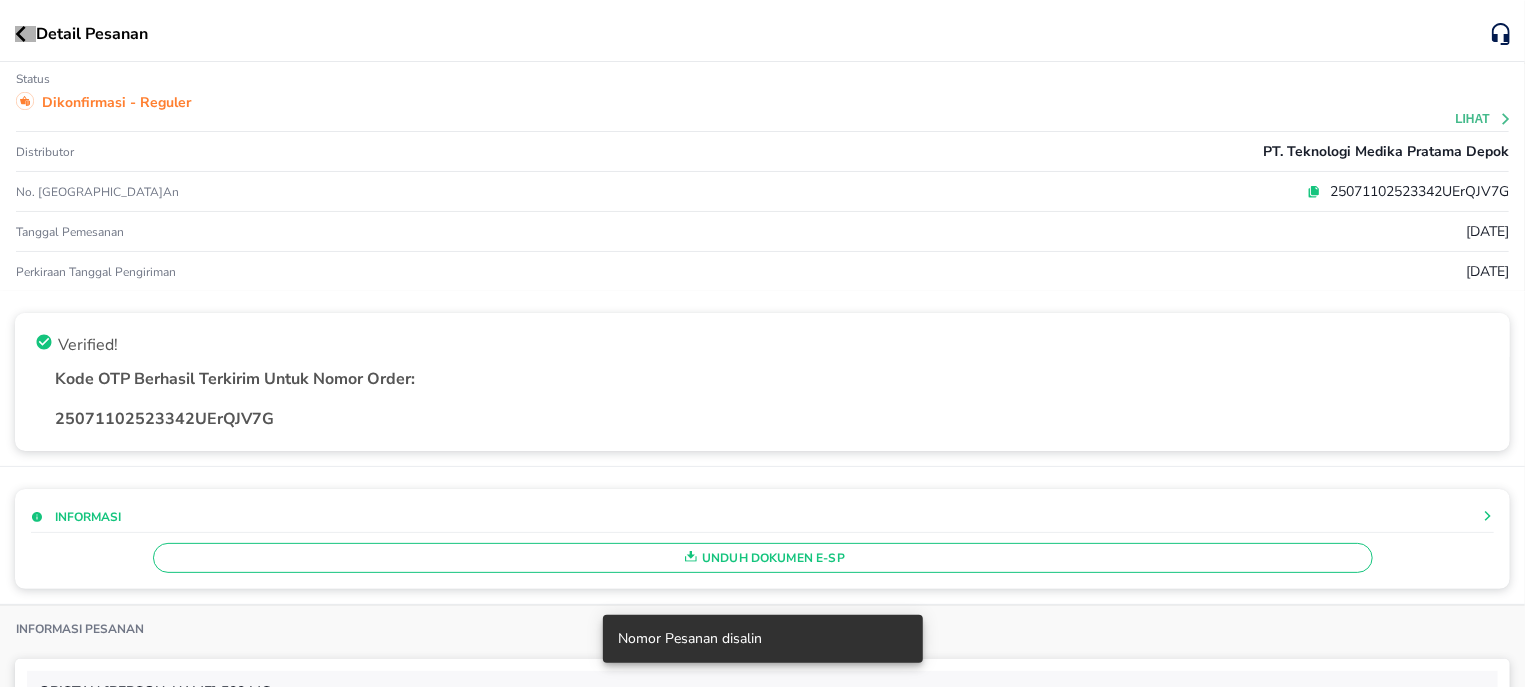 click at bounding box center [25, 34] 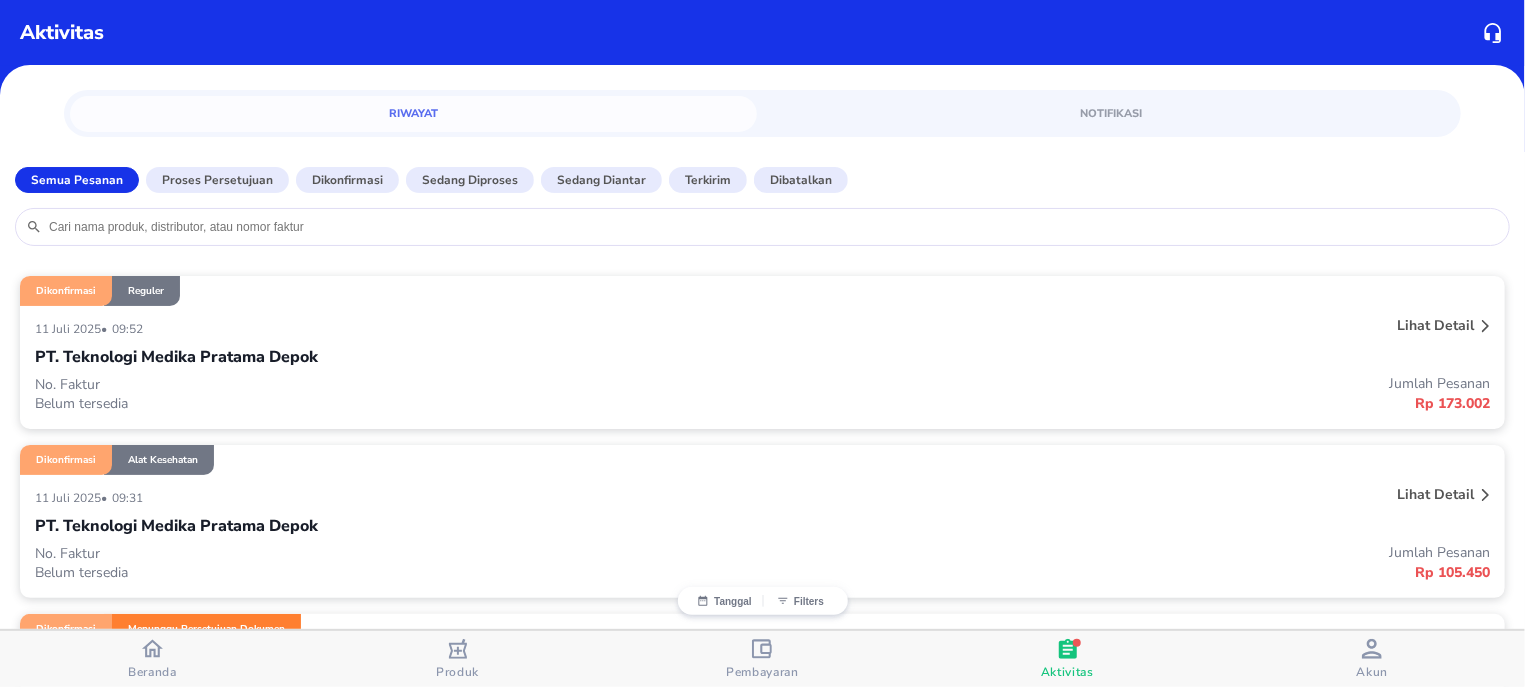 click on "Lihat detail" at bounding box center (1435, 494) 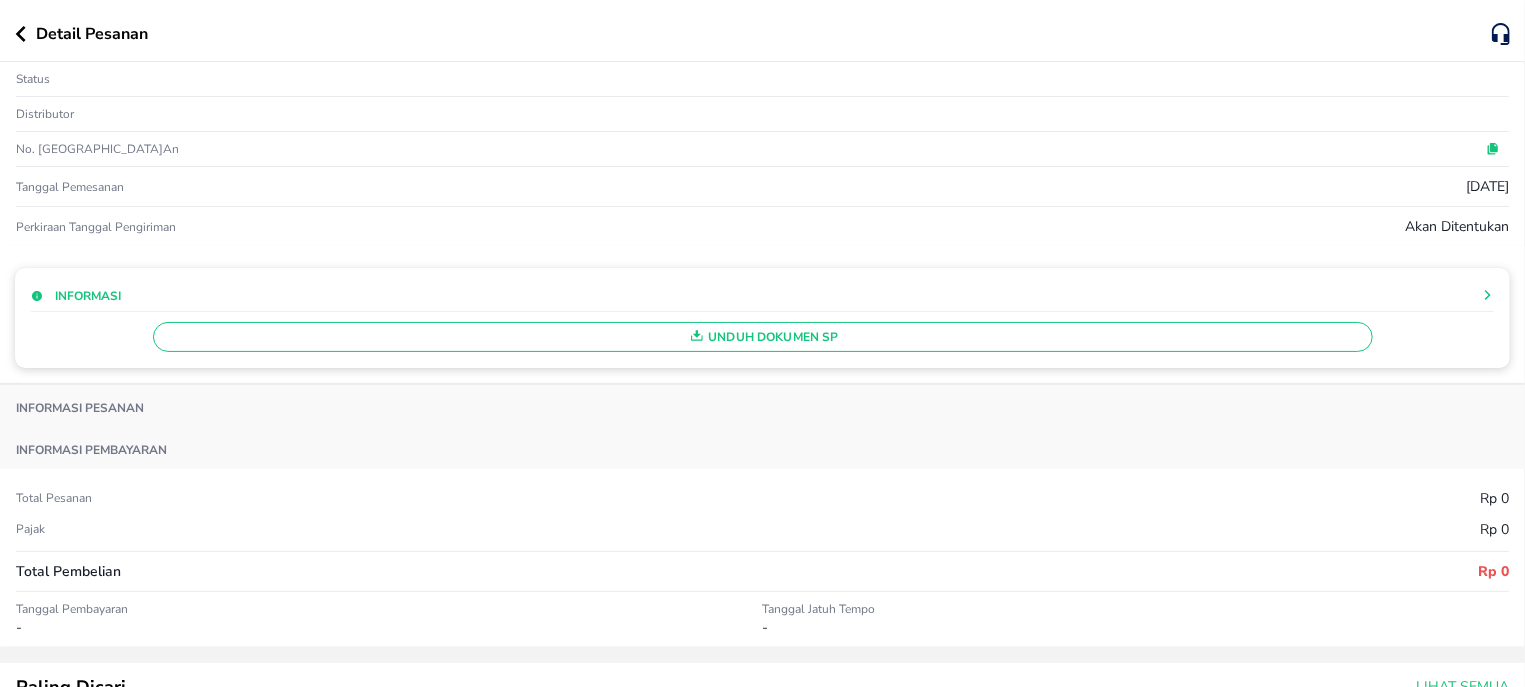 click 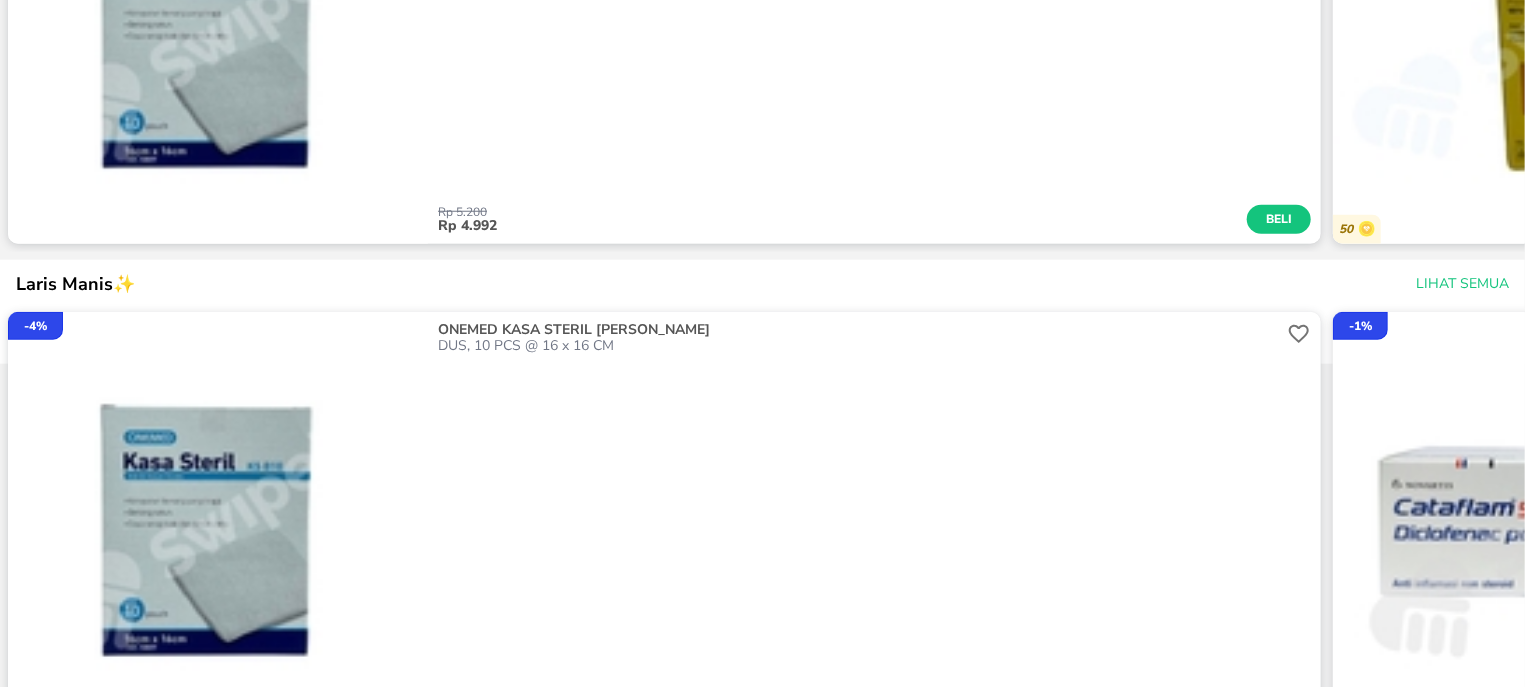 scroll, scrollTop: 0, scrollLeft: 0, axis: both 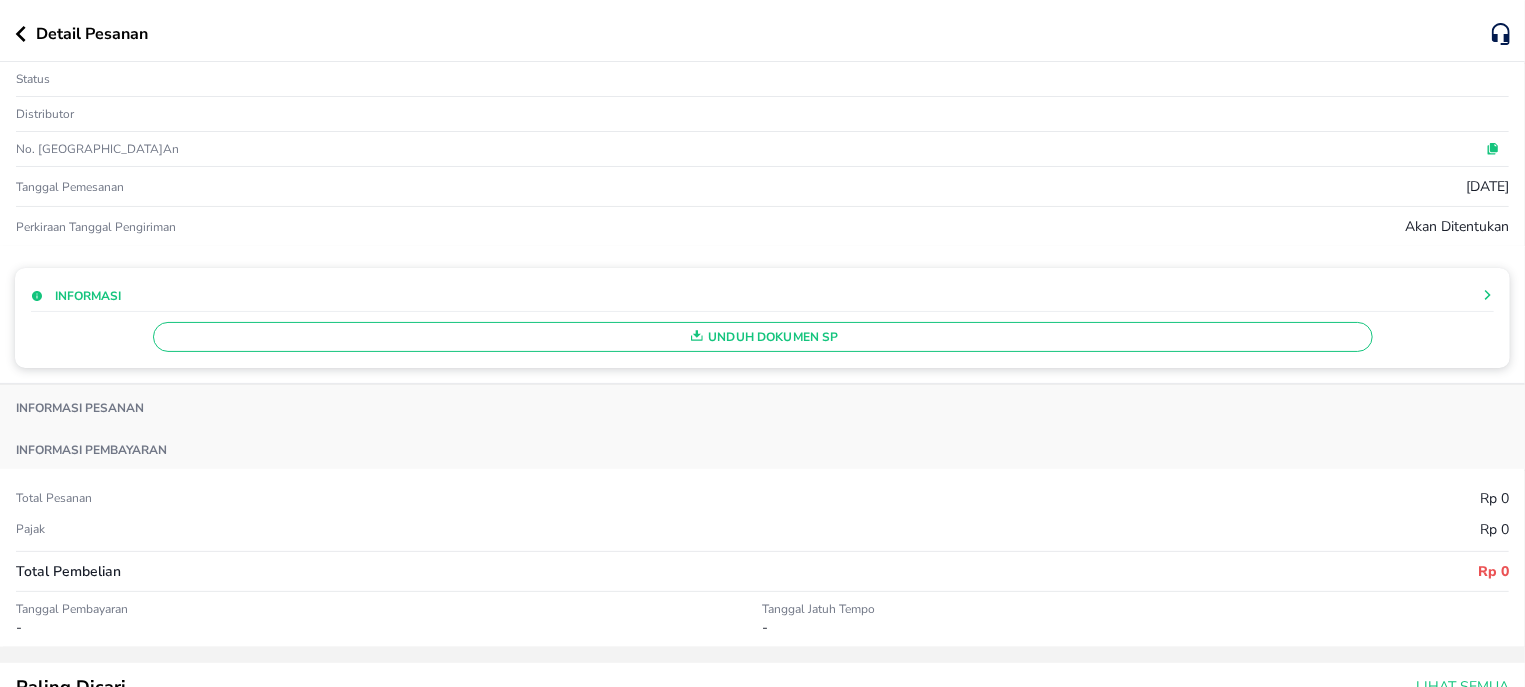 click at bounding box center [25, 34] 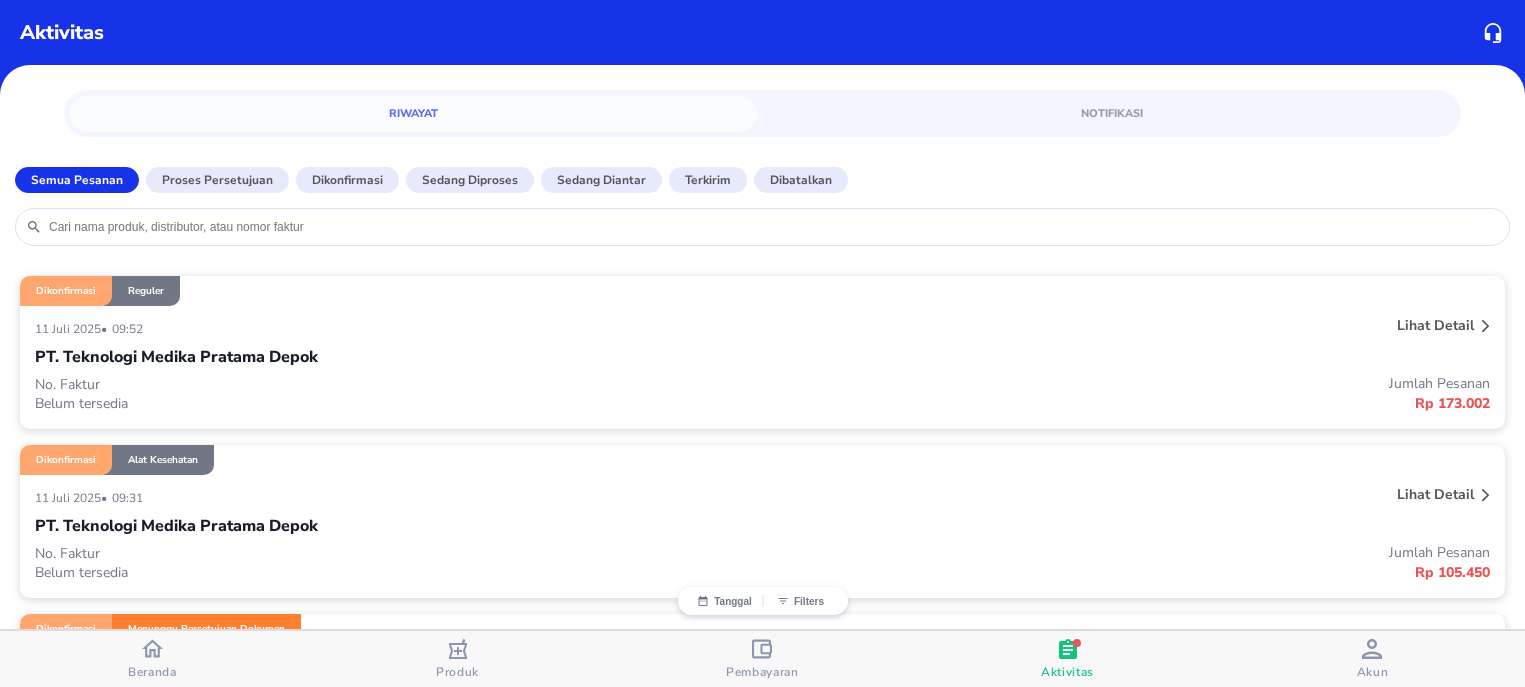 scroll, scrollTop: 0, scrollLeft: 0, axis: both 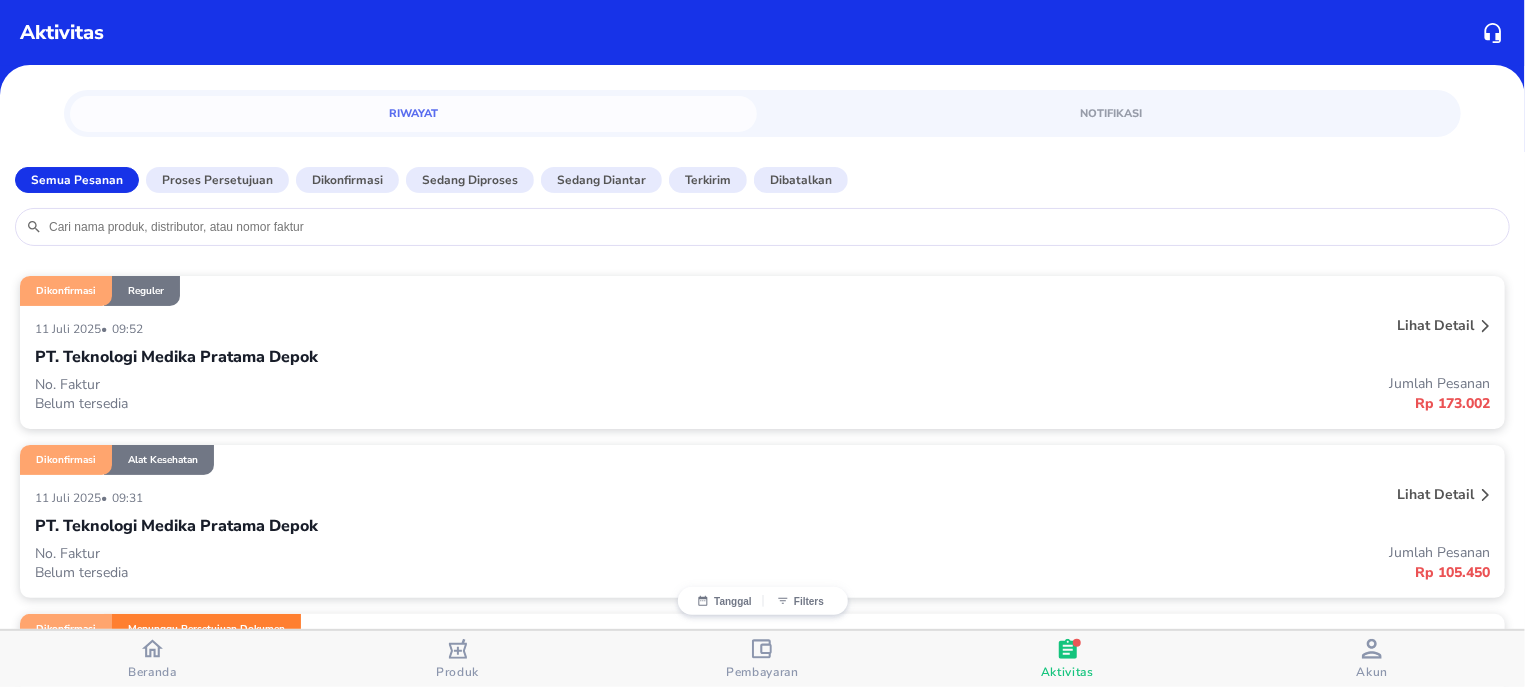 click on "Lihat detail" at bounding box center (1435, 494) 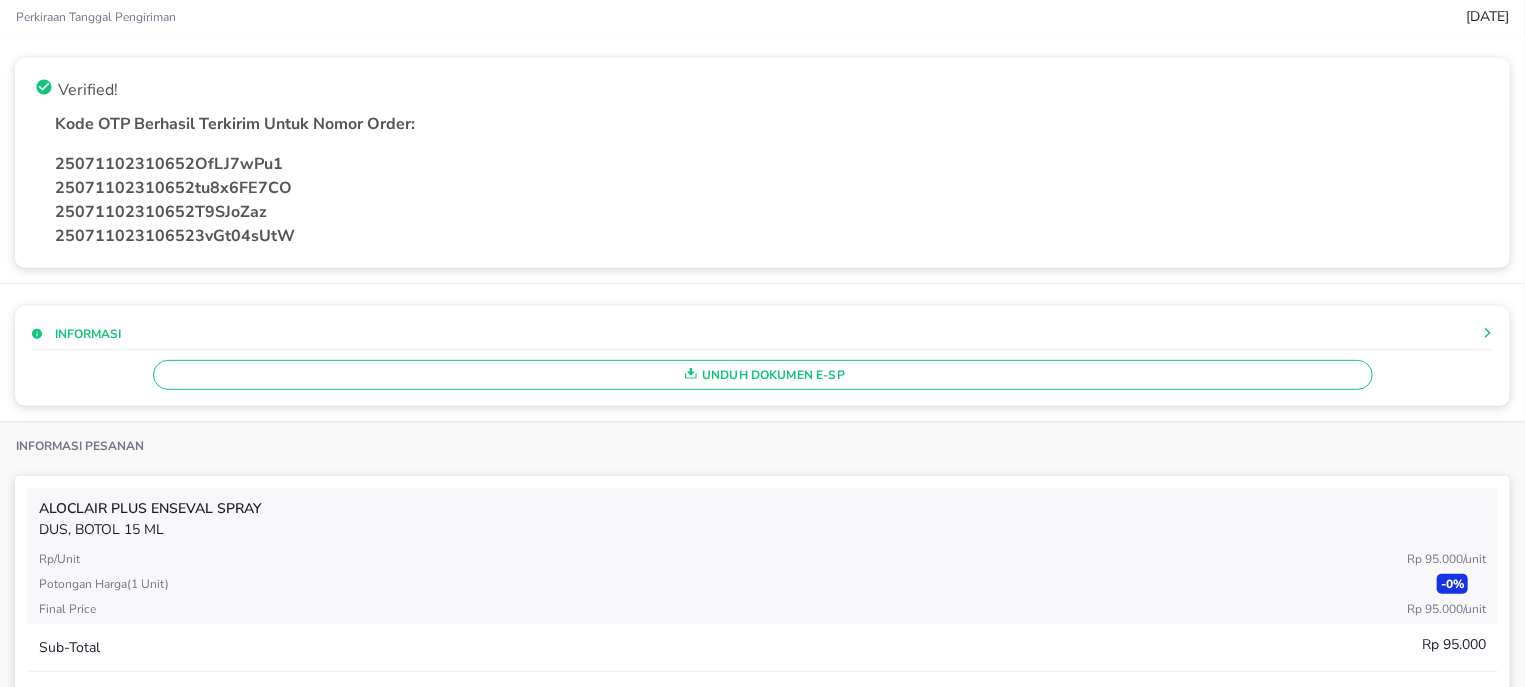 scroll, scrollTop: 0, scrollLeft: 0, axis: both 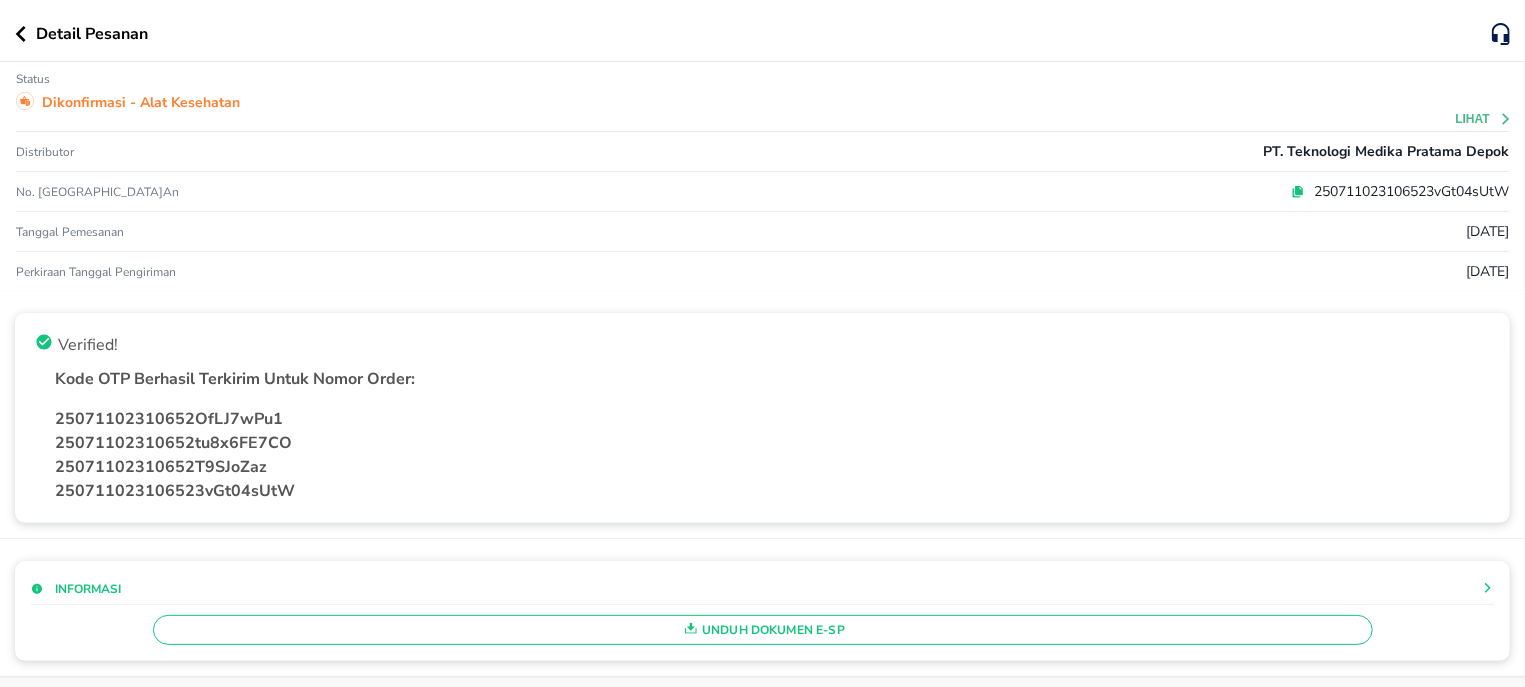 click 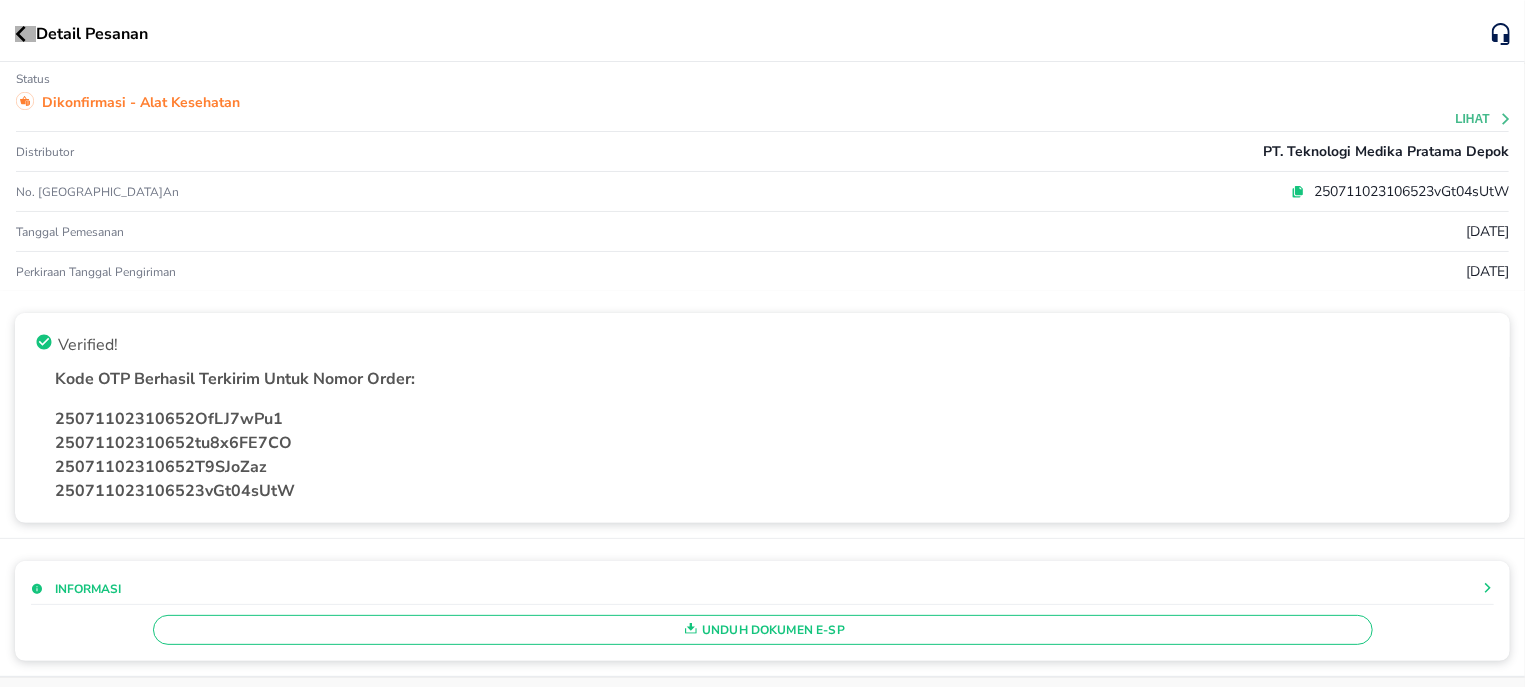 click 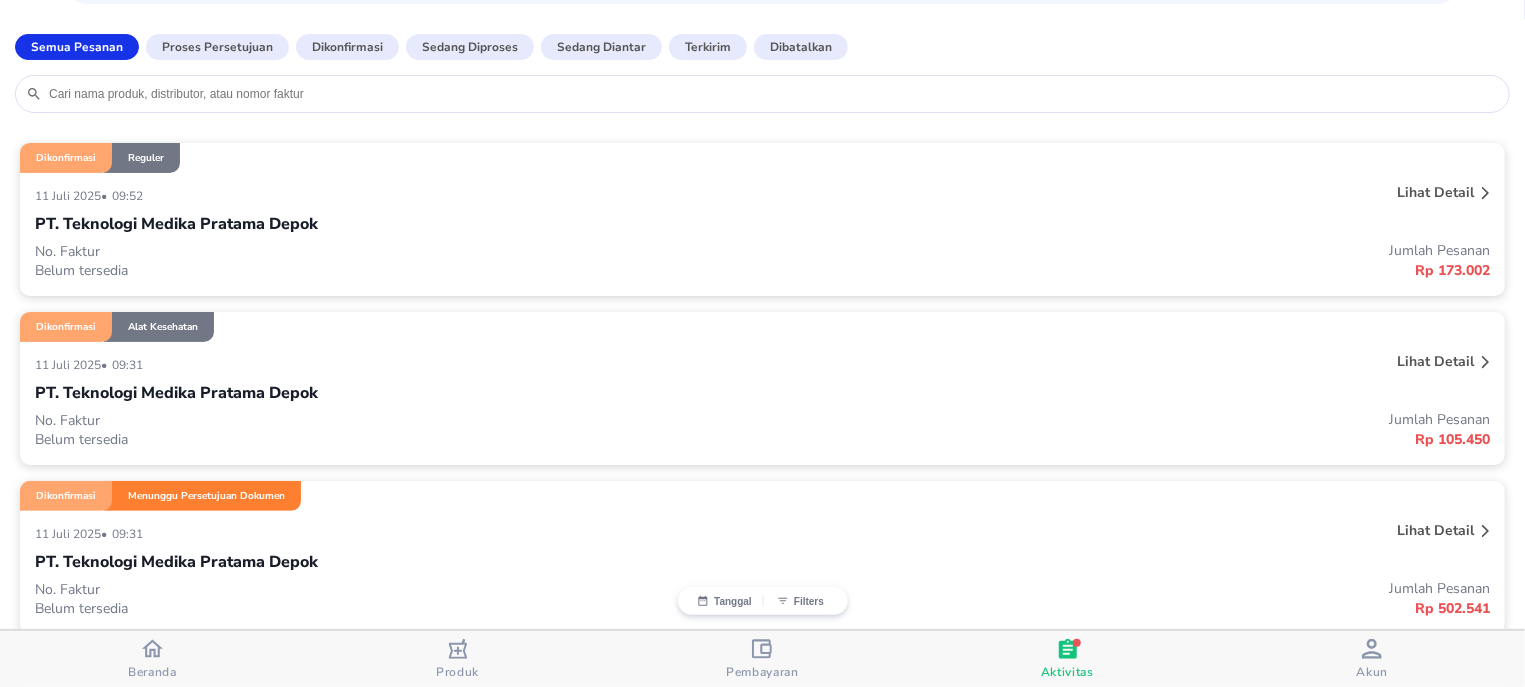 scroll, scrollTop: 255, scrollLeft: 0, axis: vertical 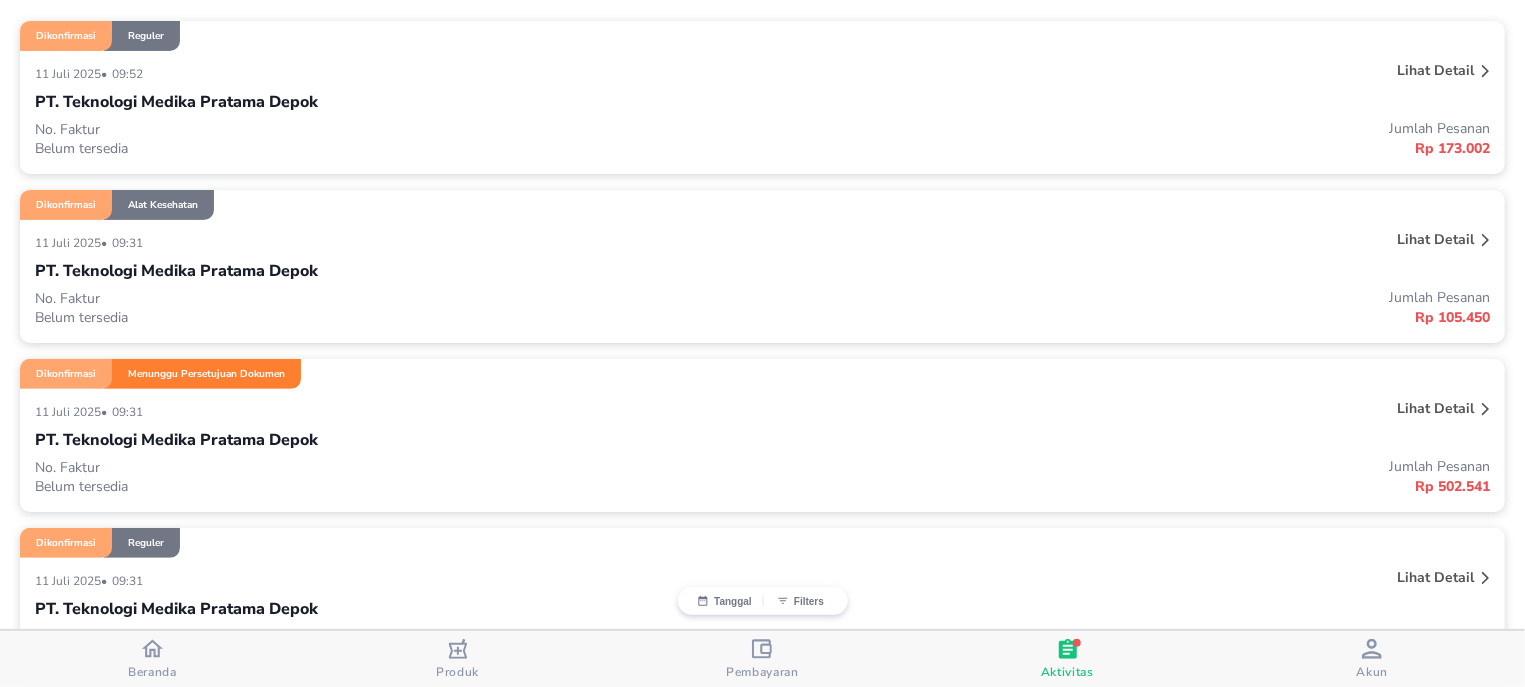 click on "Lihat detail" at bounding box center (1435, 408) 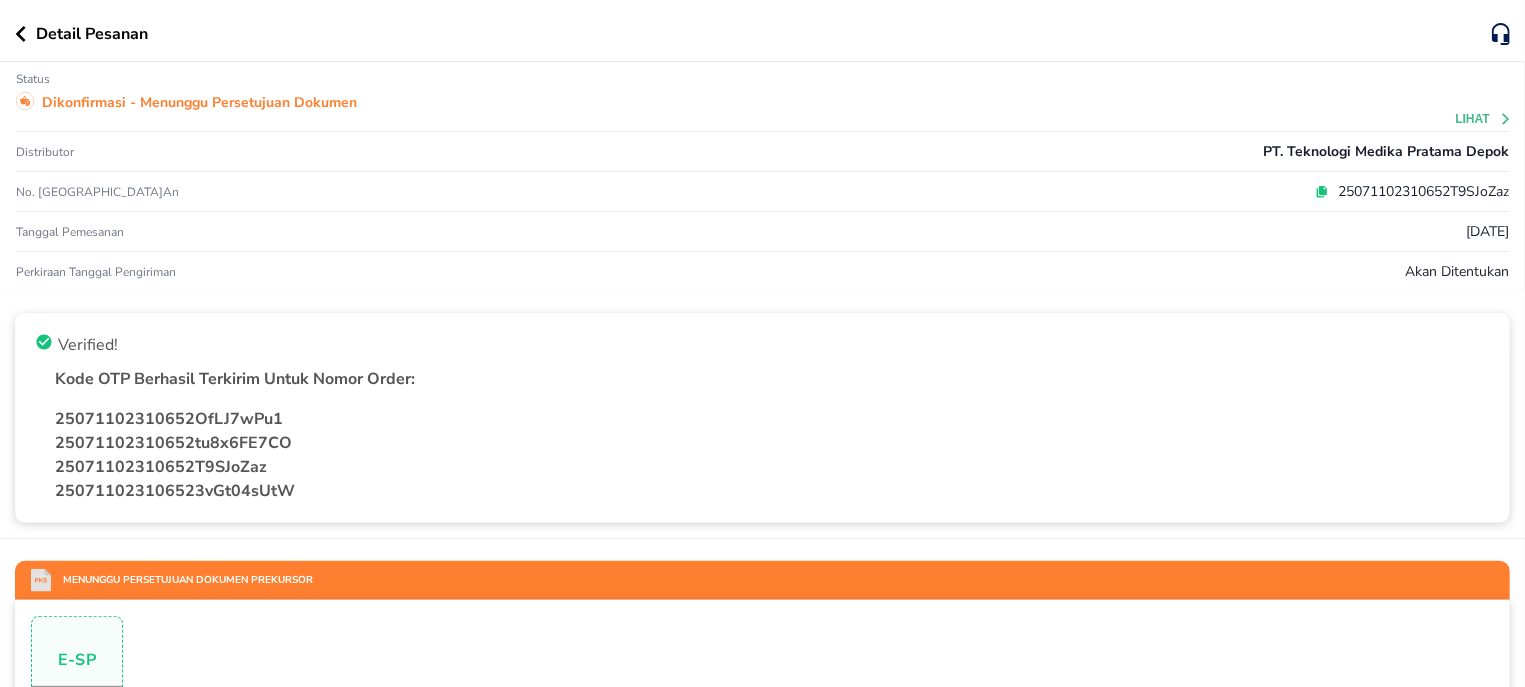 click 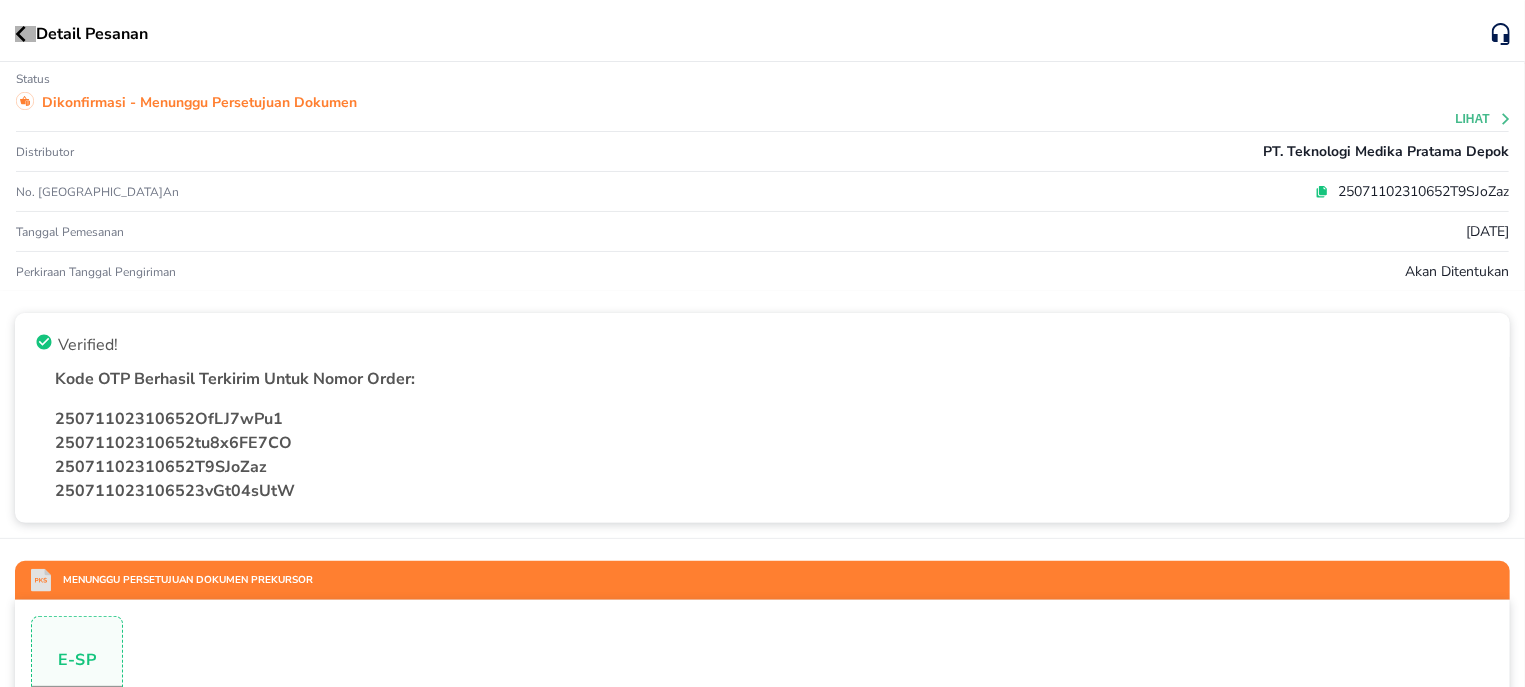 click at bounding box center (25, 34) 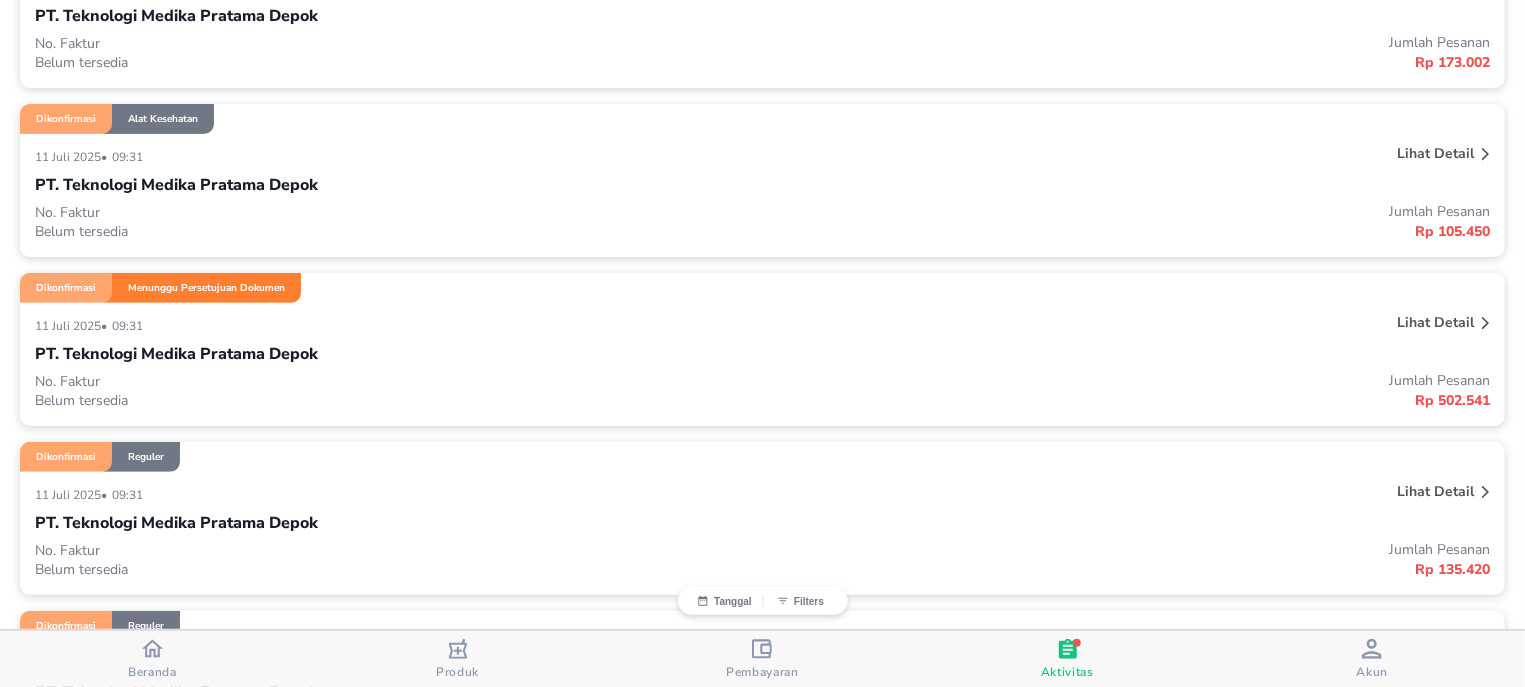 scroll, scrollTop: 509, scrollLeft: 0, axis: vertical 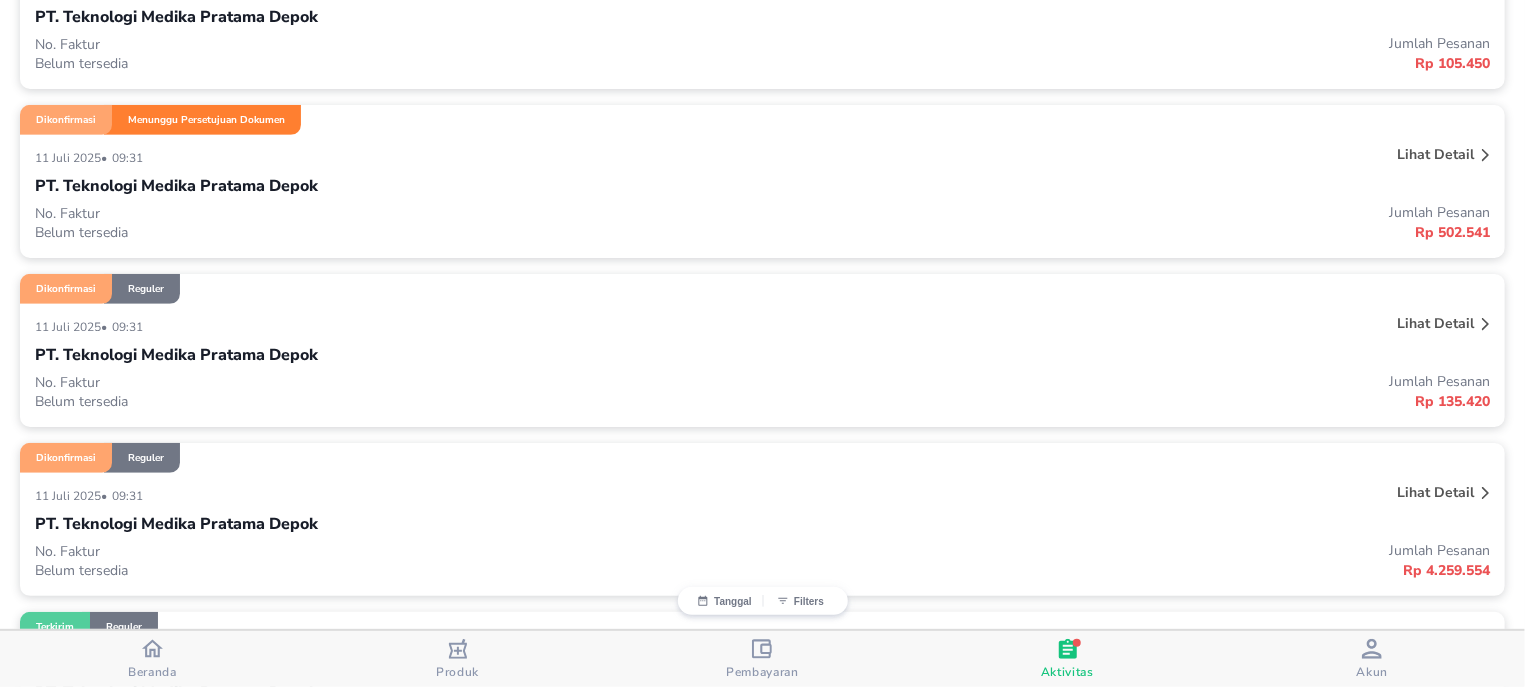 click on "Lihat detail" at bounding box center (1435, 323) 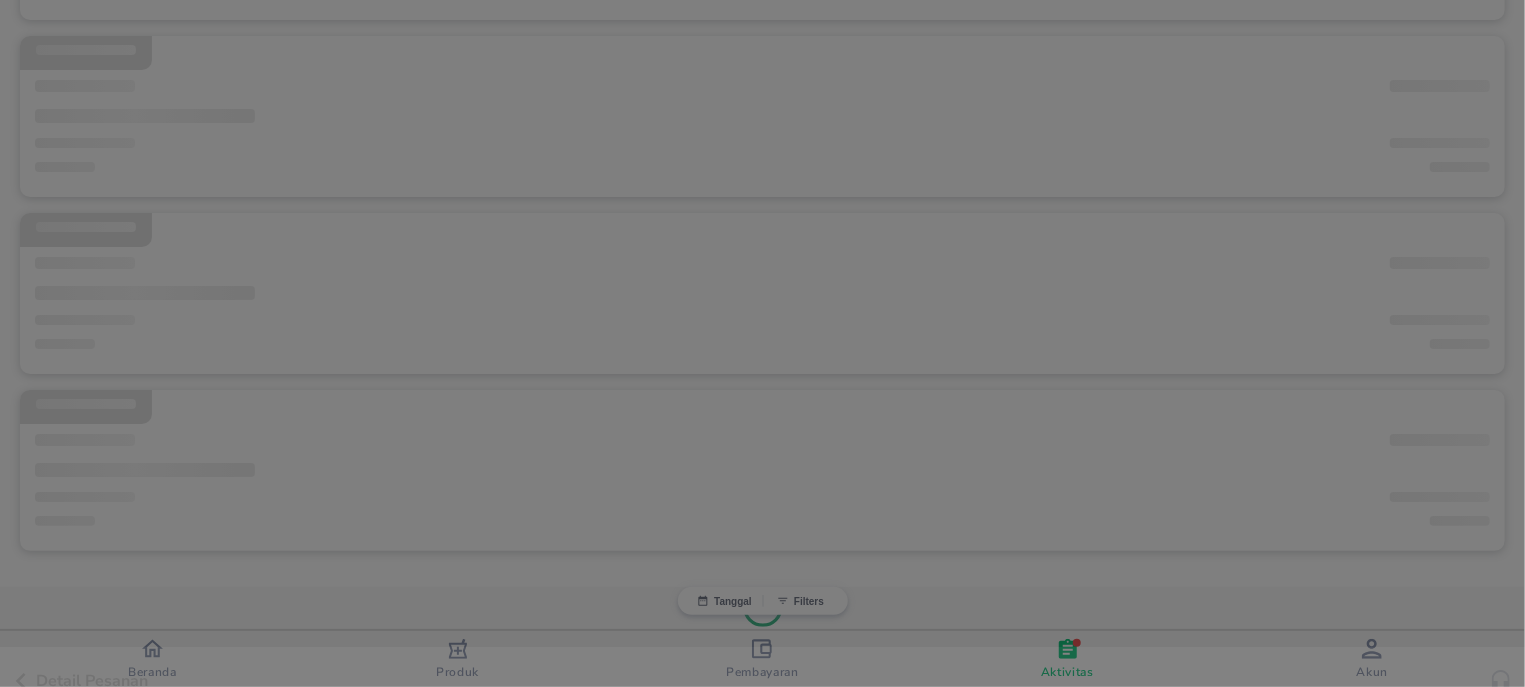 scroll, scrollTop: 379, scrollLeft: 0, axis: vertical 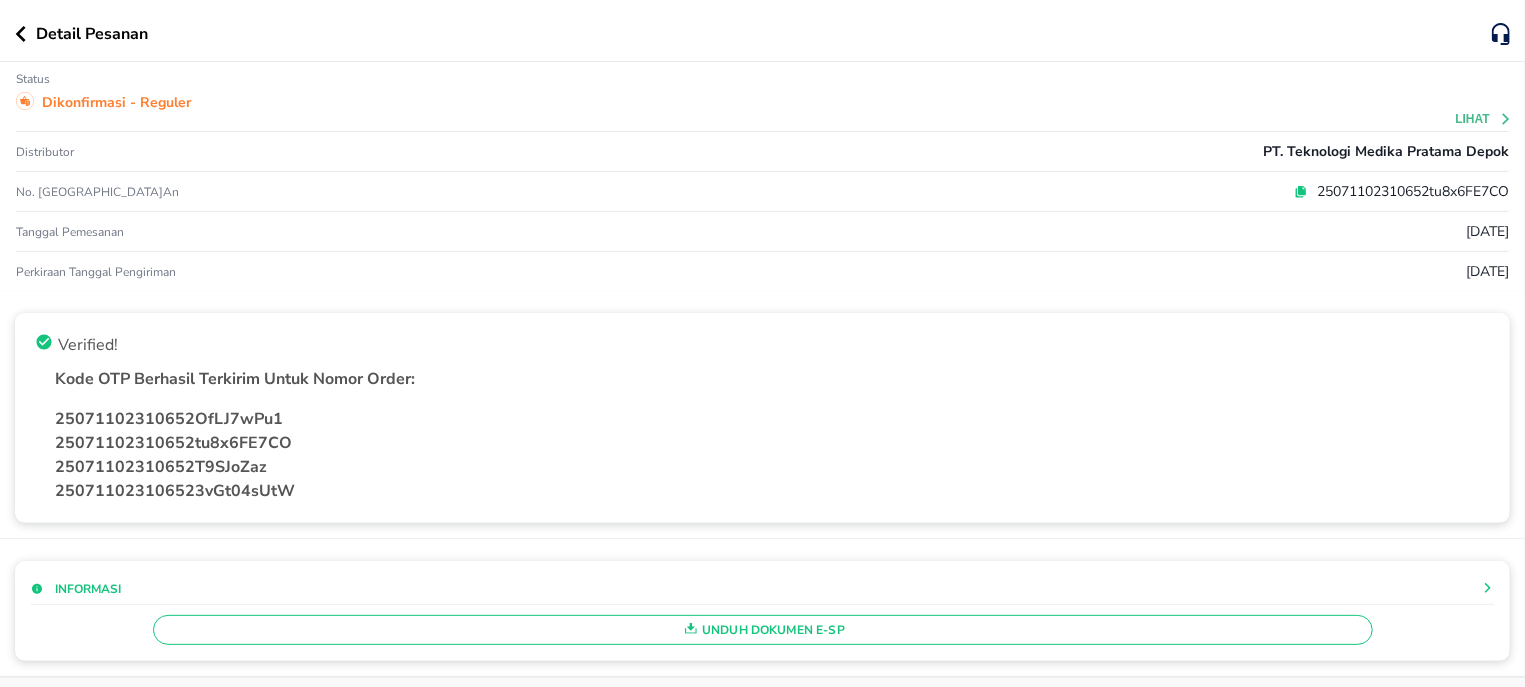 click 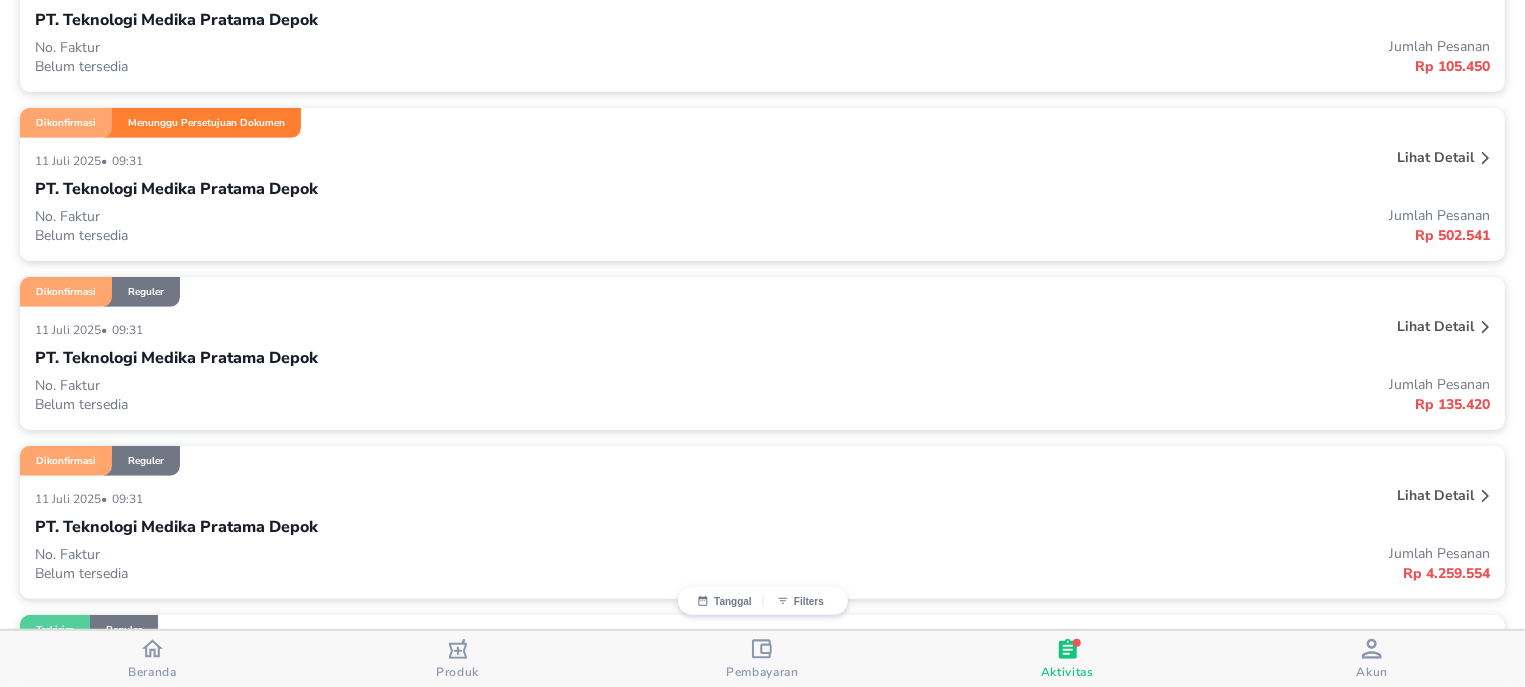 scroll, scrollTop: 633, scrollLeft: 0, axis: vertical 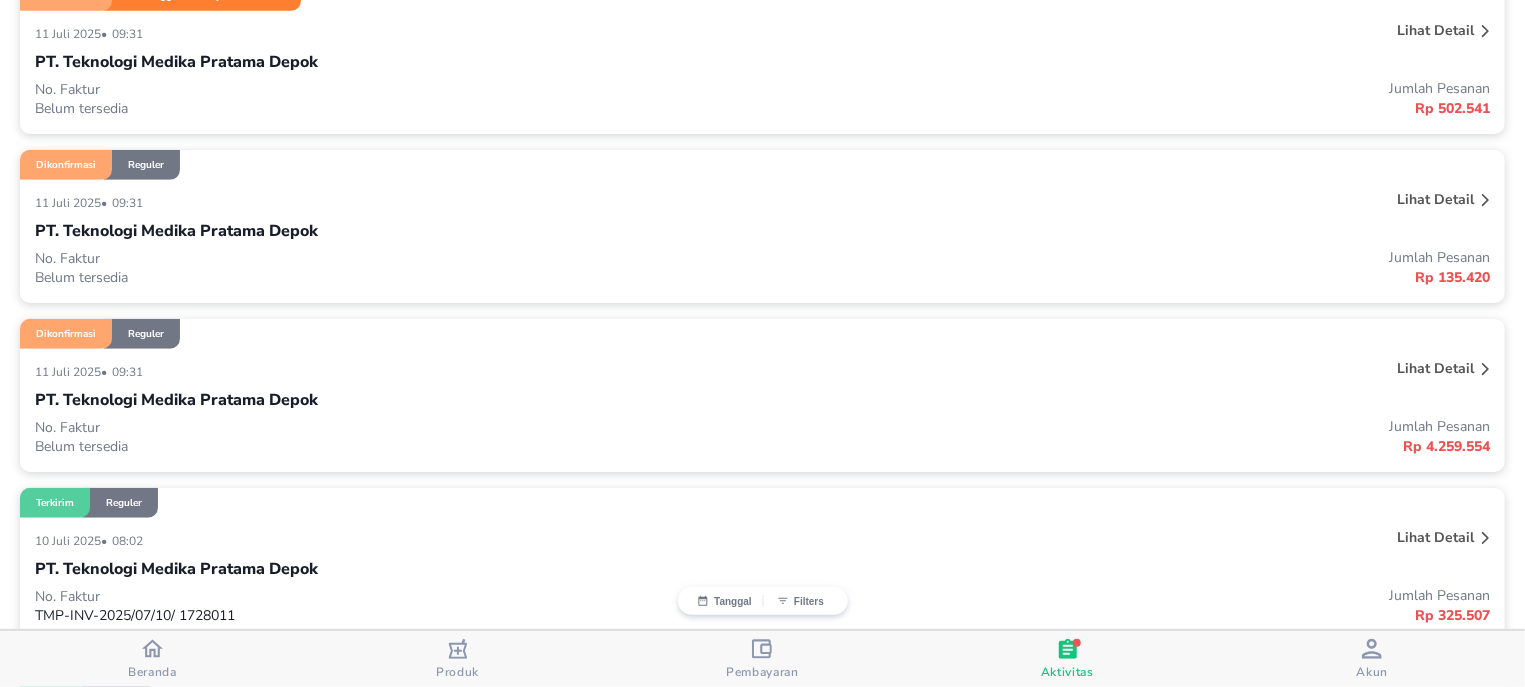 click on "Lihat detail" at bounding box center [1435, 368] 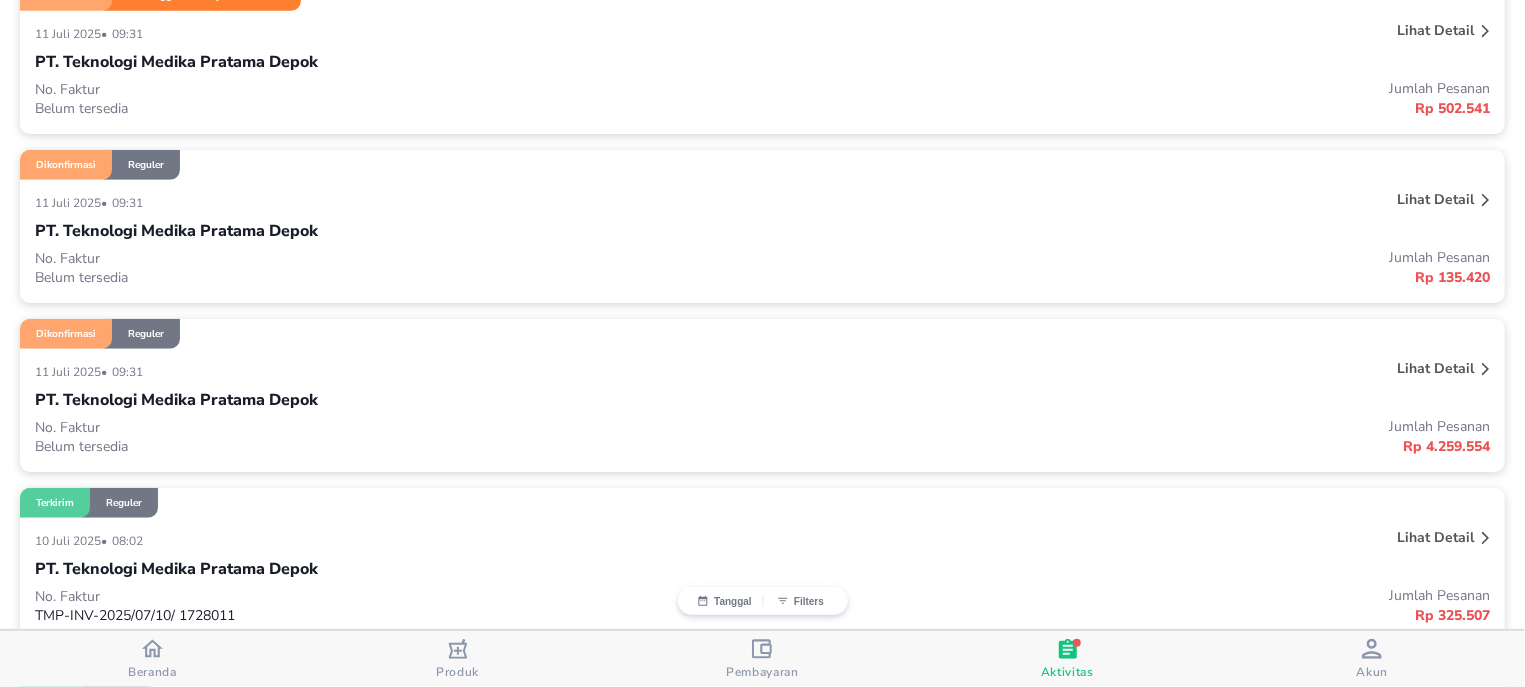 scroll, scrollTop: 379, scrollLeft: 0, axis: vertical 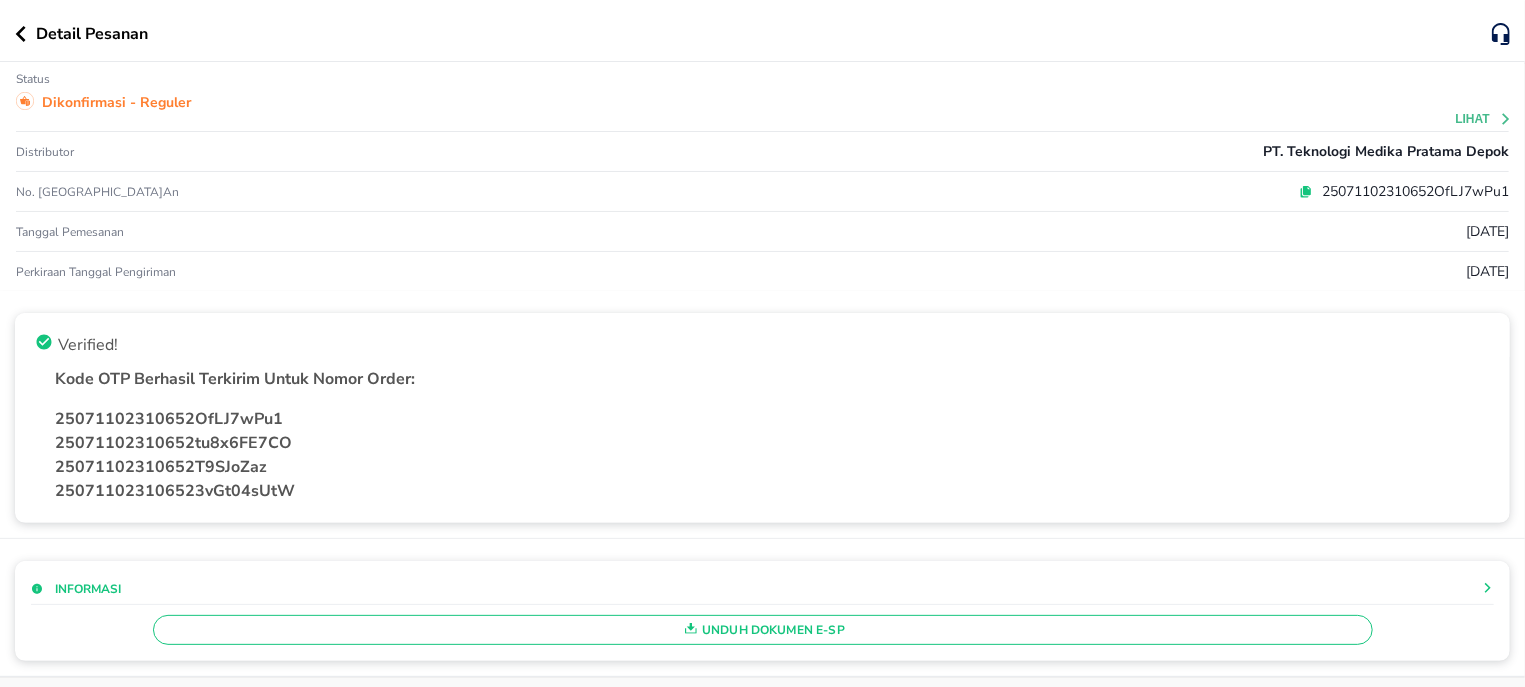 click 